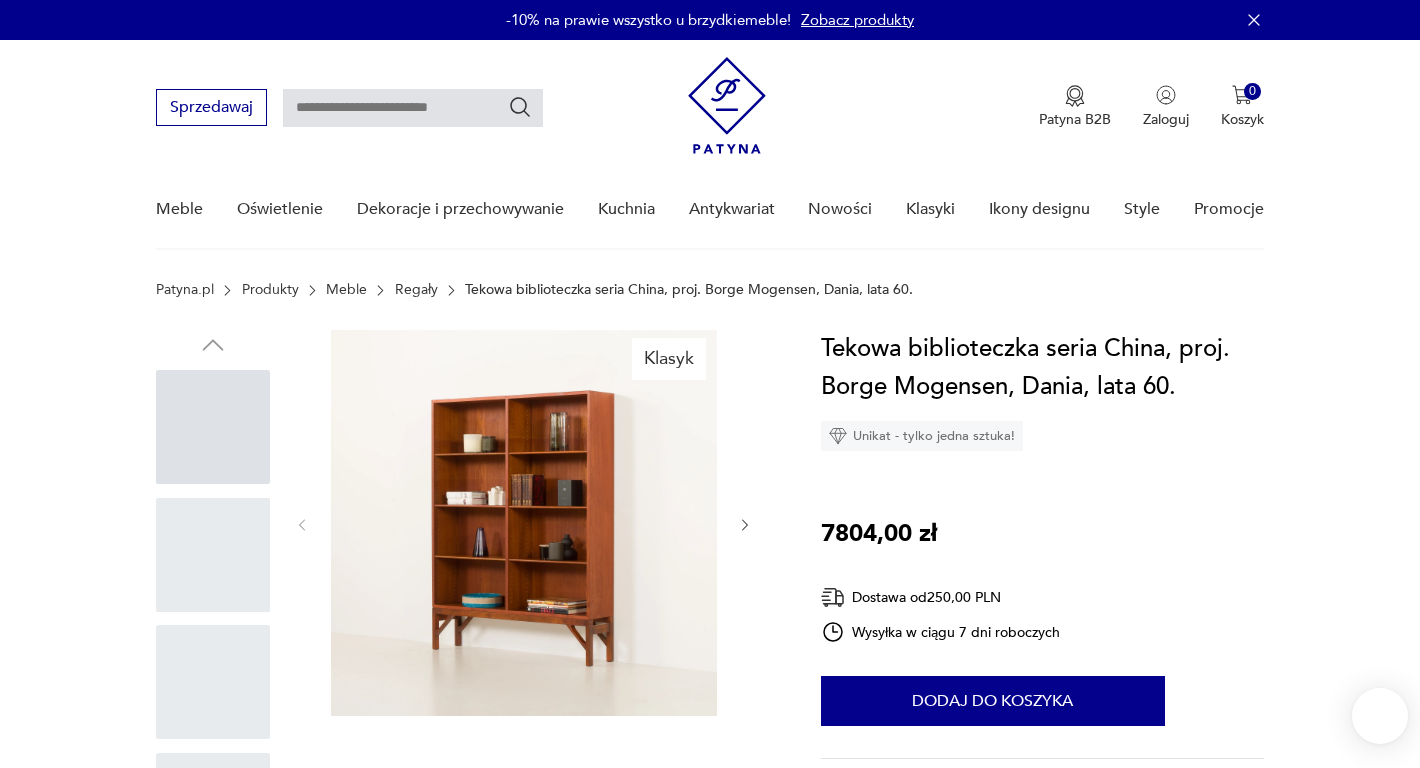 scroll, scrollTop: 0, scrollLeft: 0, axis: both 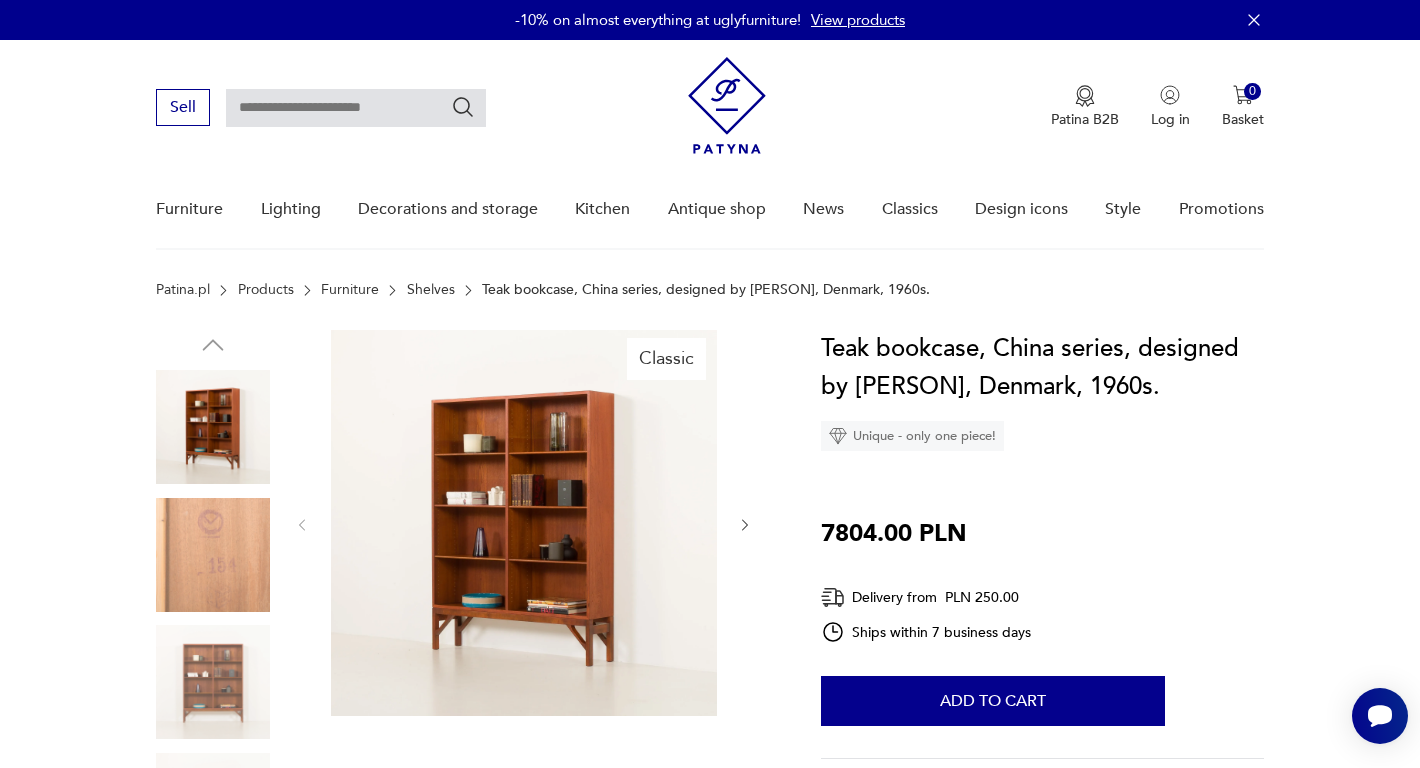 click on "Teak bookcase, China series, designed by [PERSON], Denmark, 1960s." at bounding box center (1030, 367) 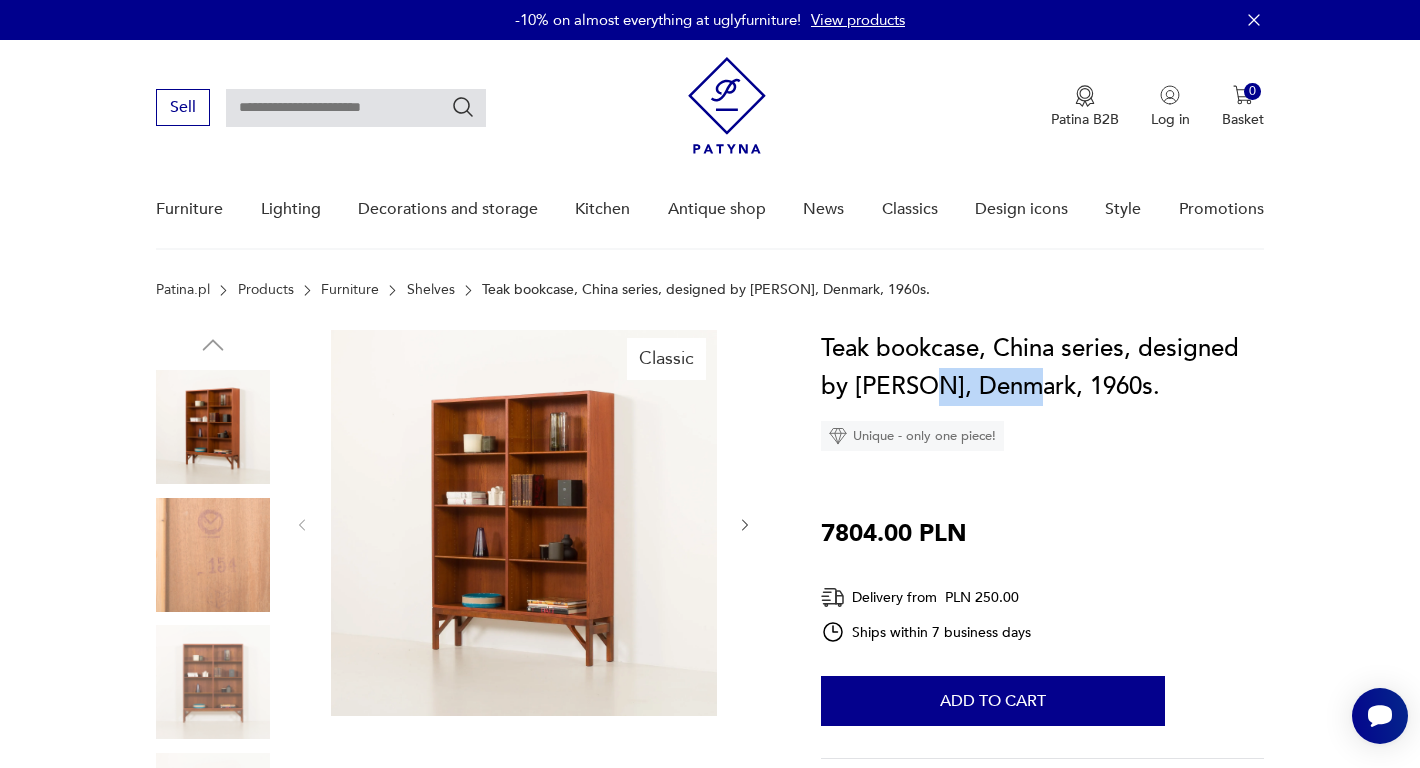 copy on "[PERSON]" 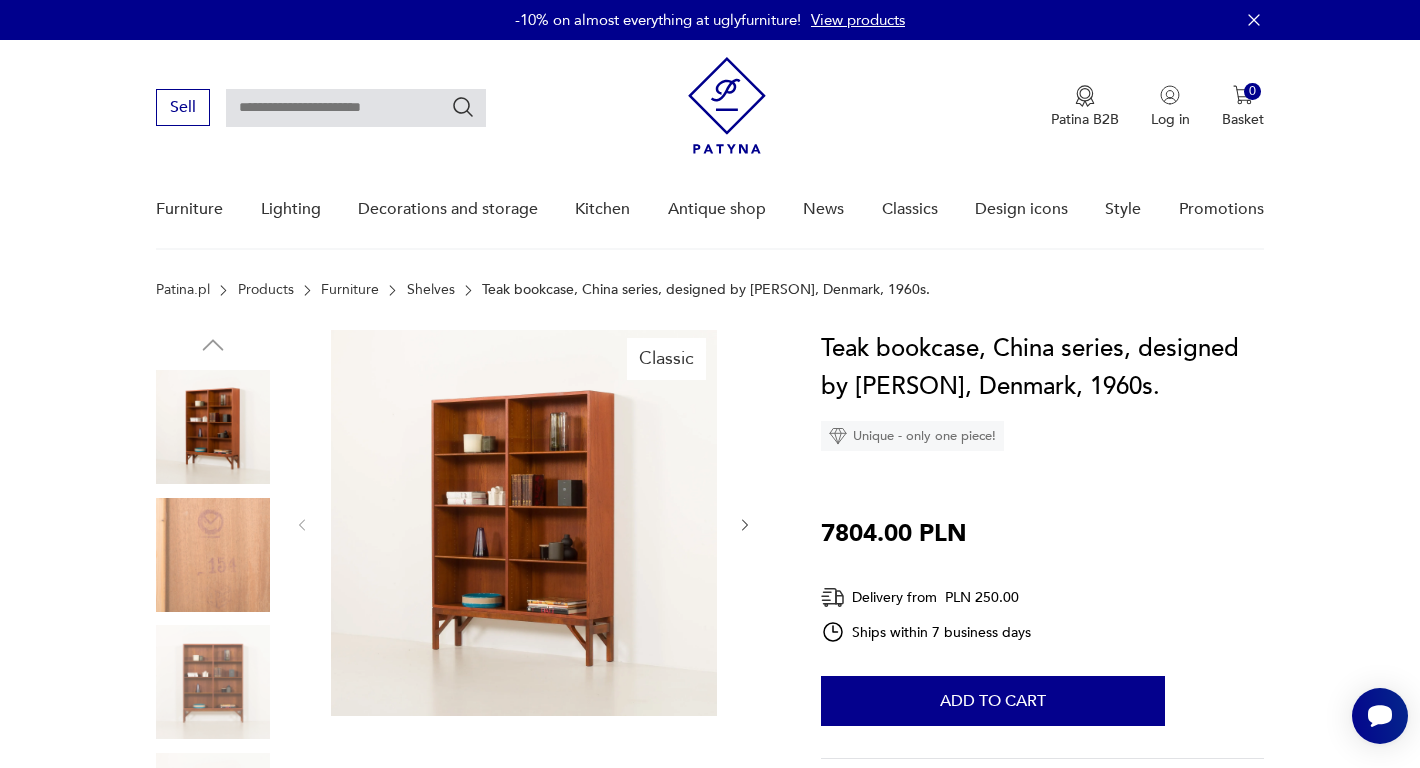 paste on "********" 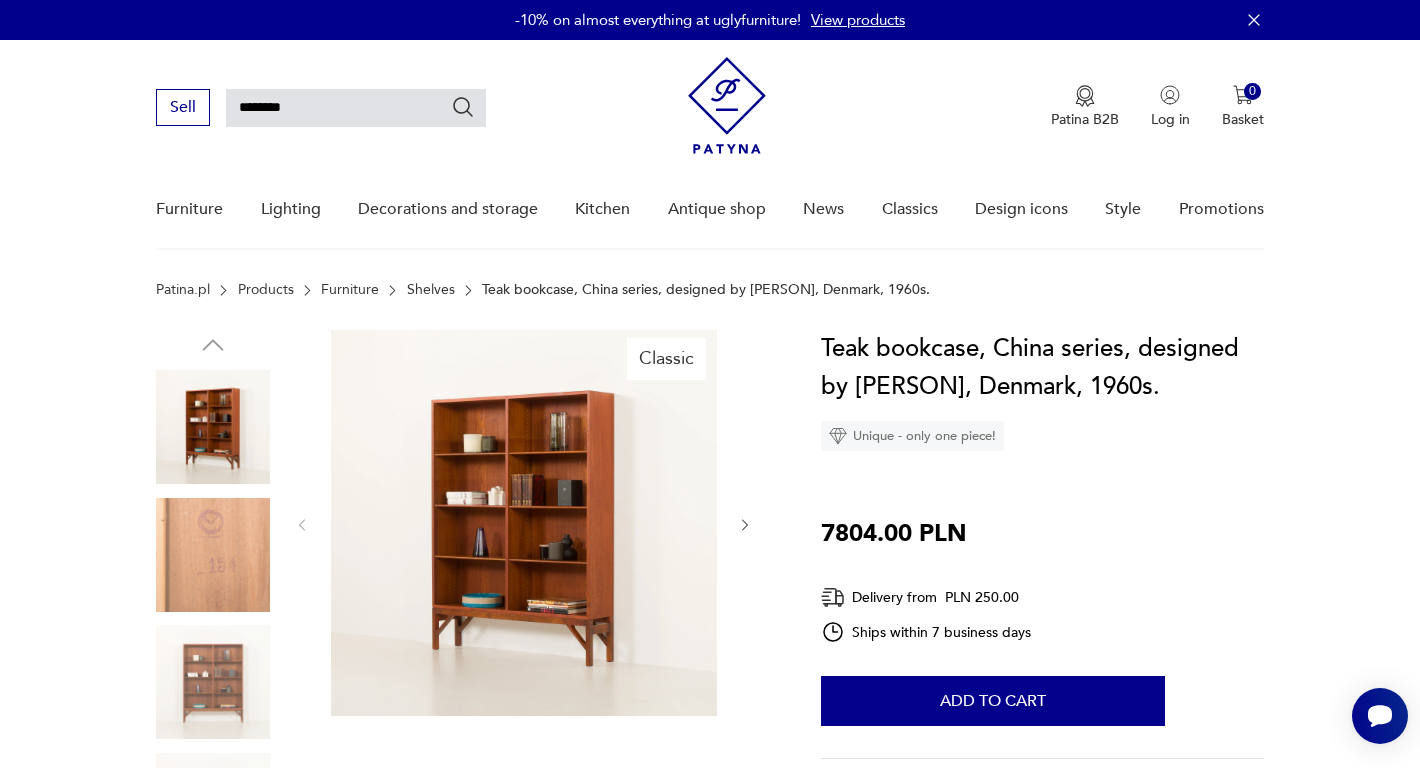 type on "********" 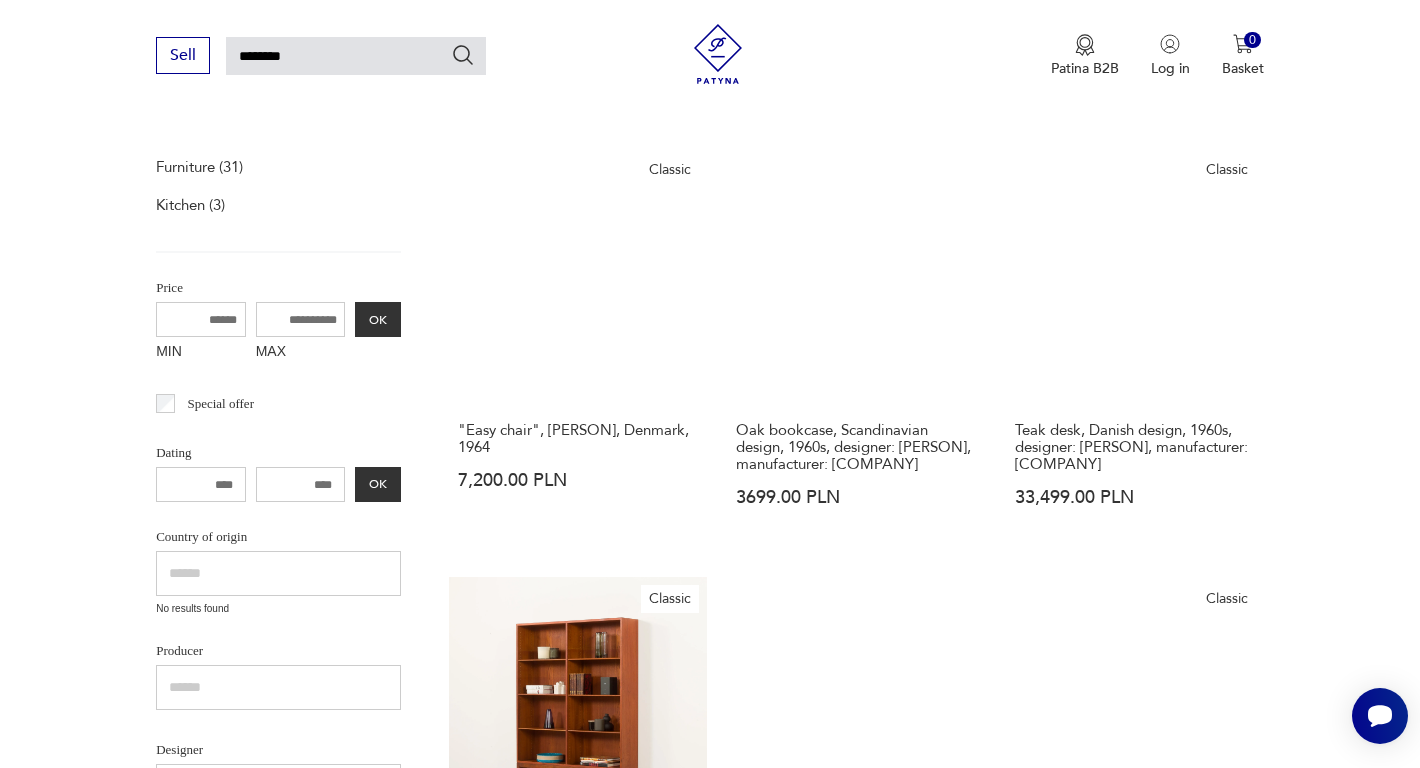 scroll, scrollTop: 291, scrollLeft: 0, axis: vertical 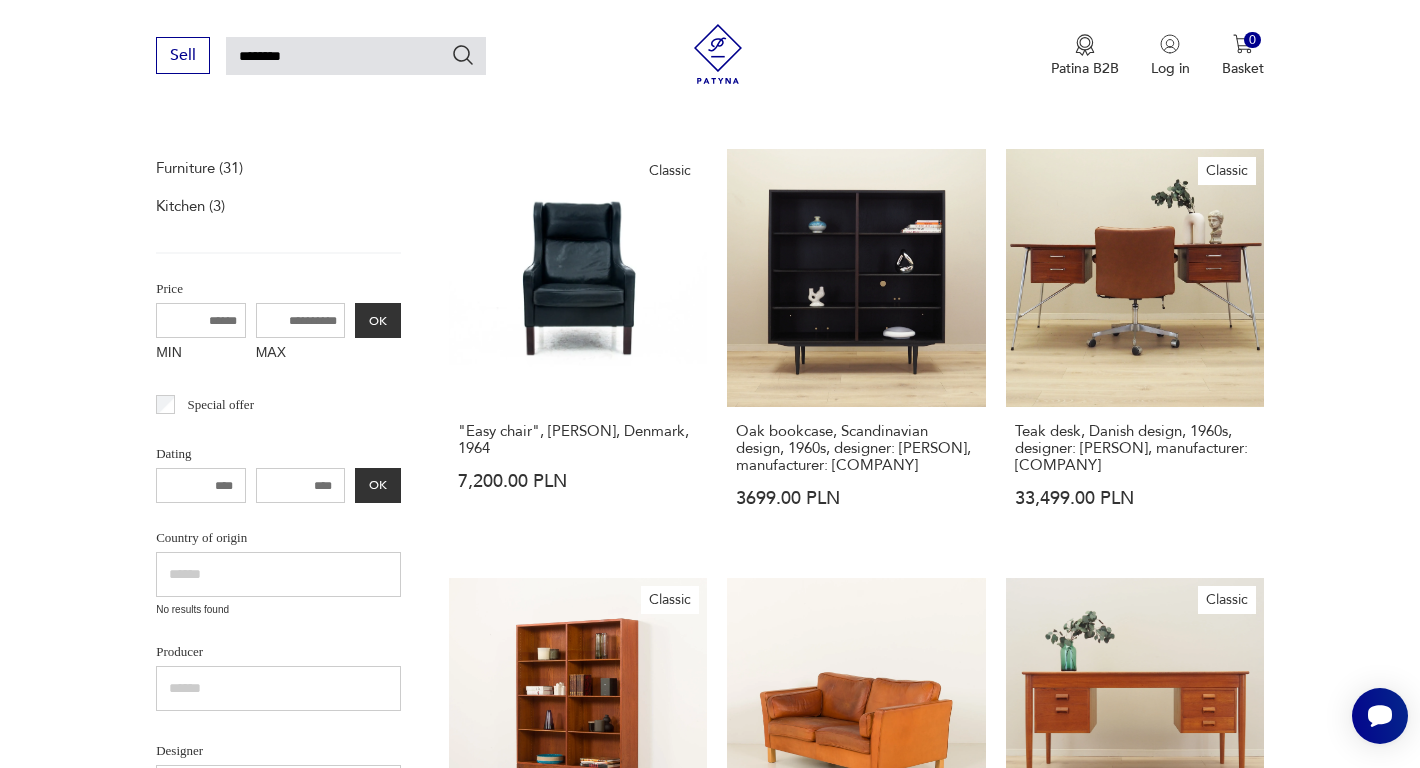 click on "Filter products Furniture (31) Kitchen (3) Price MIN MAX OK Special offer Dating OK Country of origin No results found Producer Designer Classic Tag Art Deco Bauhaus Bavaria black friday Folk art ceramics Chodziez Cmielow Clear filters 34    products  found Filter Sort by date added Sort by date added Classic "Easy chair", [PERSON], Denmark, 1964 7,200.00 PLN Oak bookcase, Scandinavian design, 1960s, designer: [PERSON], manufacturer: [COMPANY] 3699.00 PLN Classic Teak desk, Danish design, 1960s, designer: [PERSON], manufacturer: [COMPANY] 33,499.00 PLN Classic Teak bookcase, China series, designed by [PERSON], Denmark, 1960s. 7804.00 PLN Two-seater sofa in cognac aniline leather, designed in the style of [PERSON], Denmark, 1970s. 4441.00 PLN Classic Teak desk, Danish design, 1960s, designer: [PERSON], manufacturer: [COMPANY] 8999.00 PLN 2699.00 PLN Danish teak chest of drawers in the [PERSON] style, 1960s. 4730.00 PLN 15,000.00 PLN 1" at bounding box center (710, 1496) 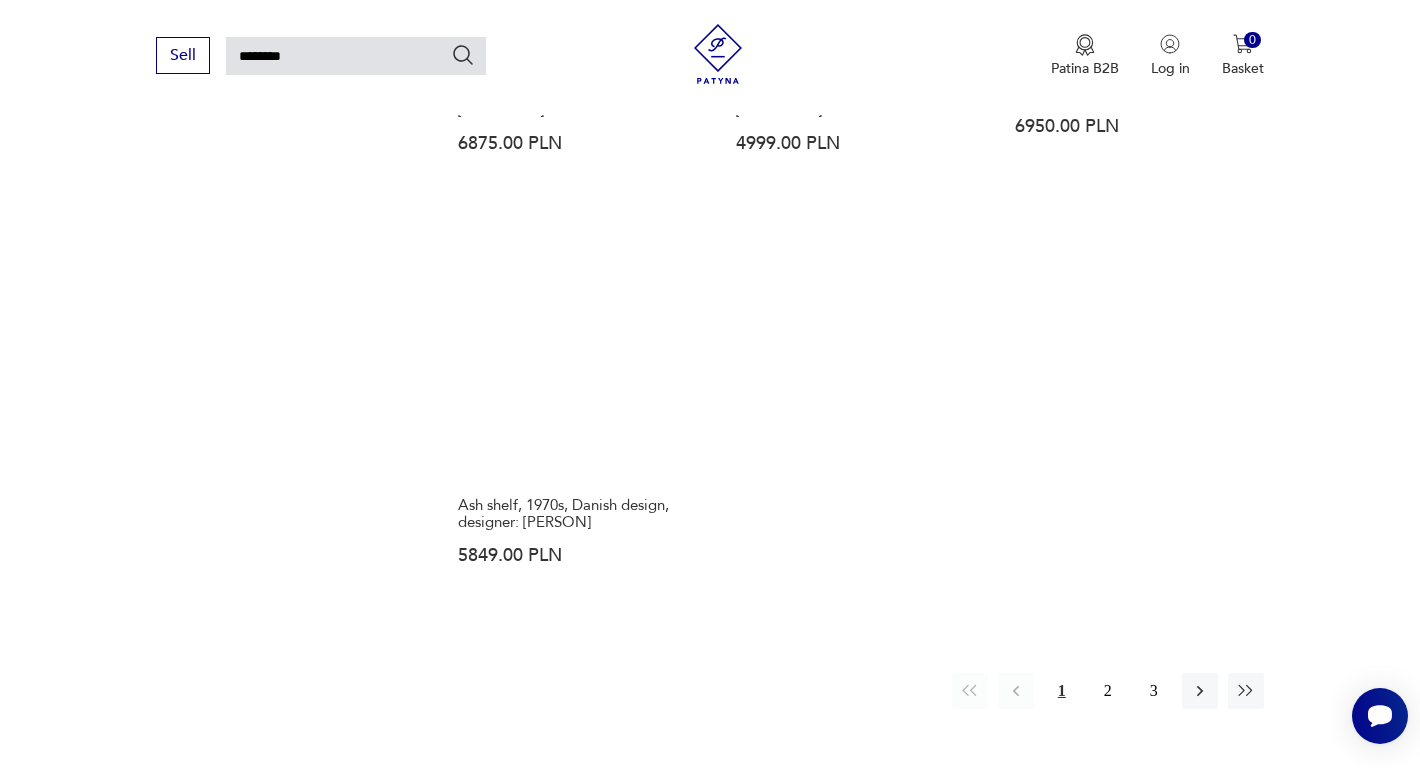scroll, scrollTop: 2402, scrollLeft: 0, axis: vertical 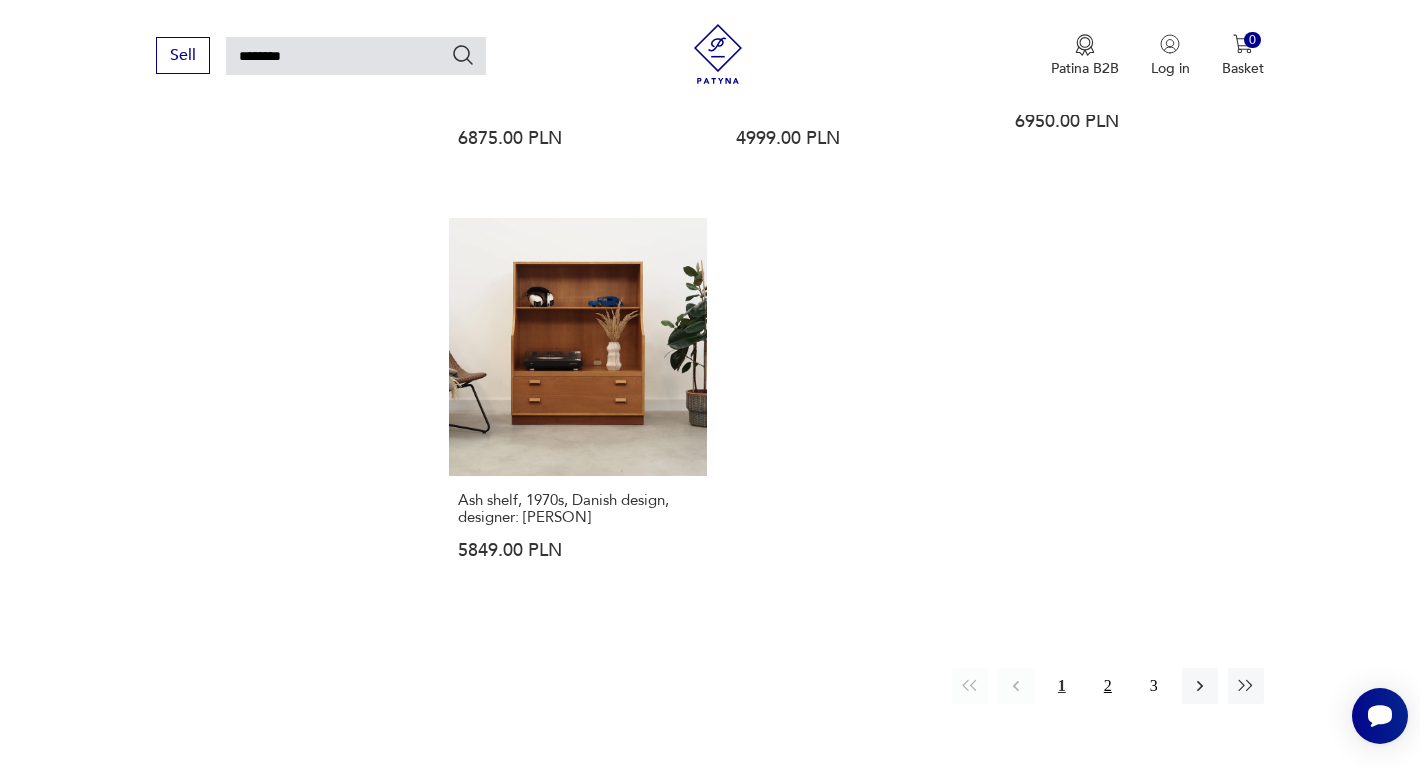 click on "2" at bounding box center (1108, 686) 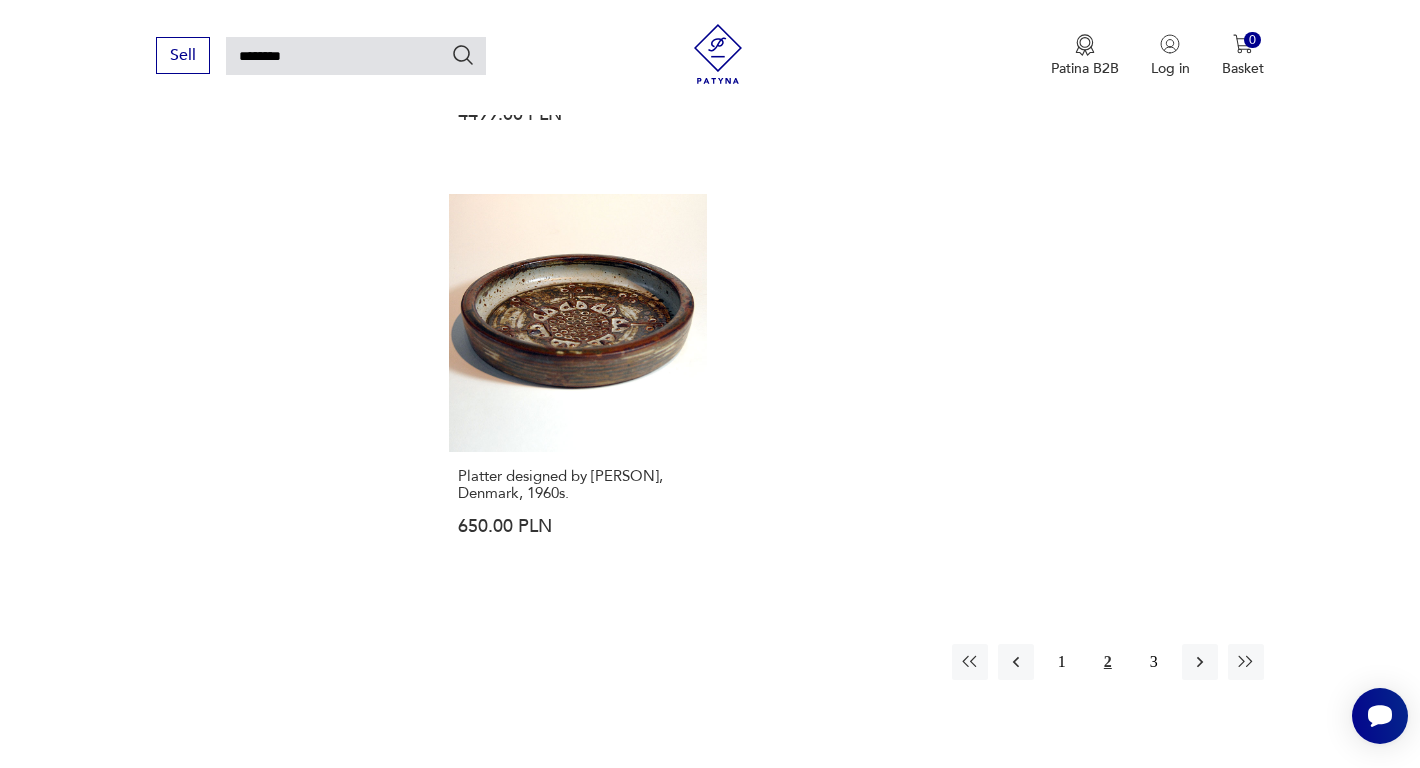 scroll, scrollTop: 2477, scrollLeft: 0, axis: vertical 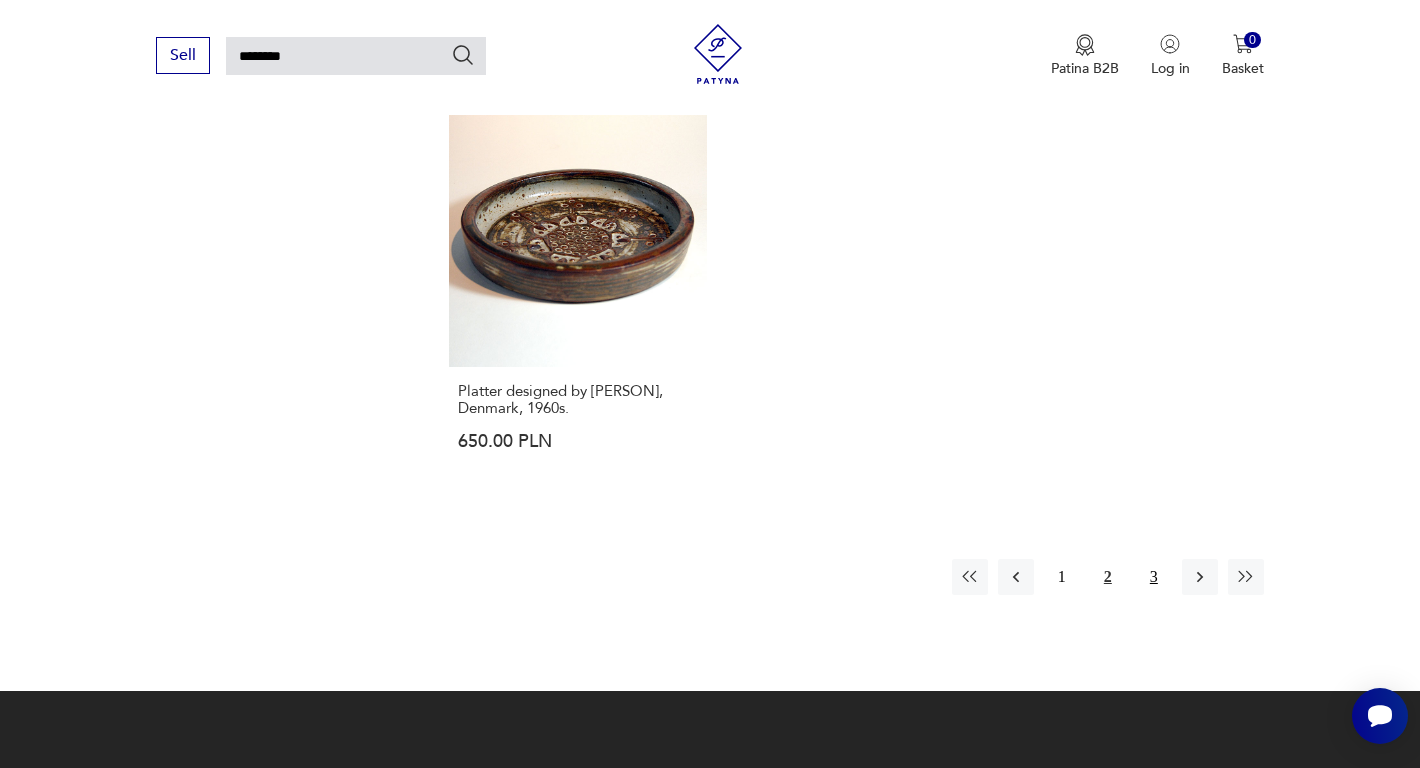 click on "3" at bounding box center [1062, 576] 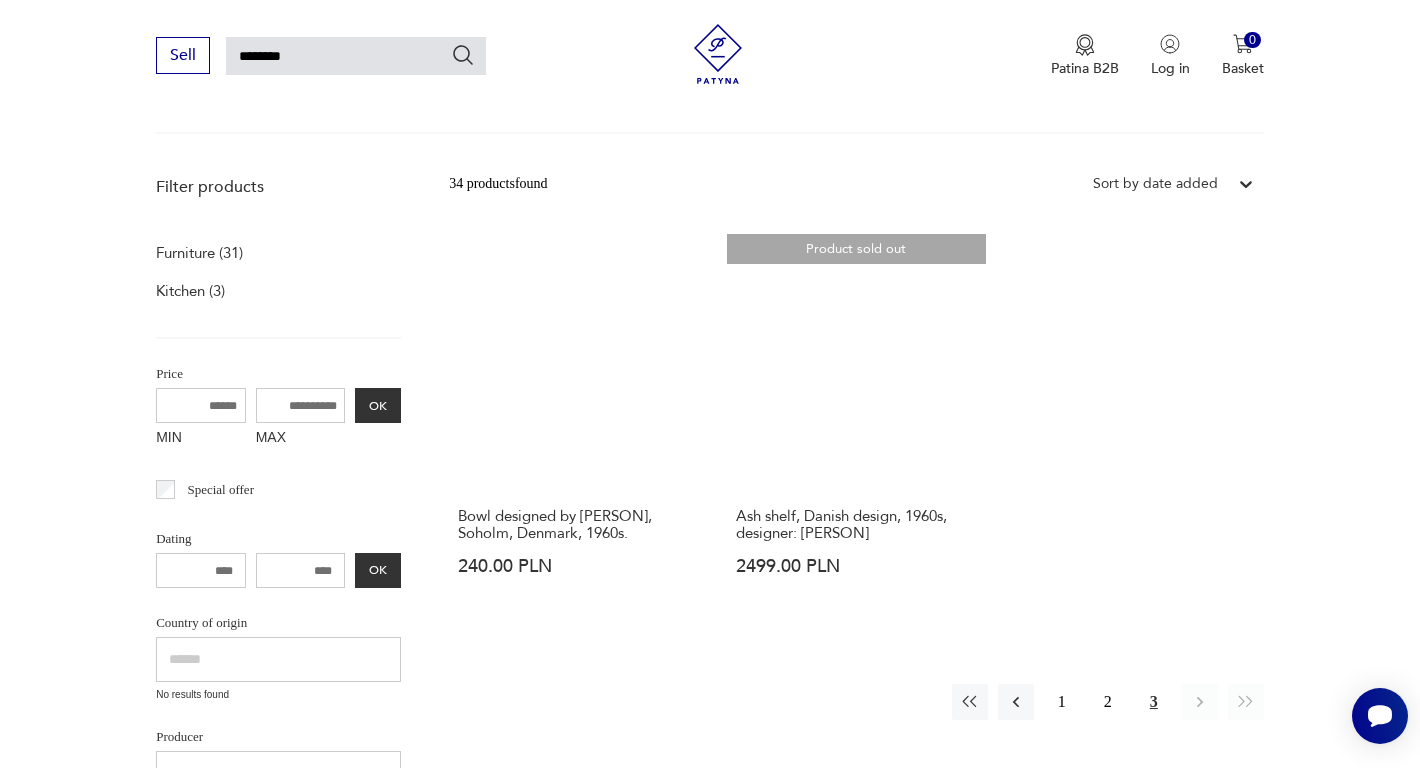 scroll, scrollTop: 198, scrollLeft: 0, axis: vertical 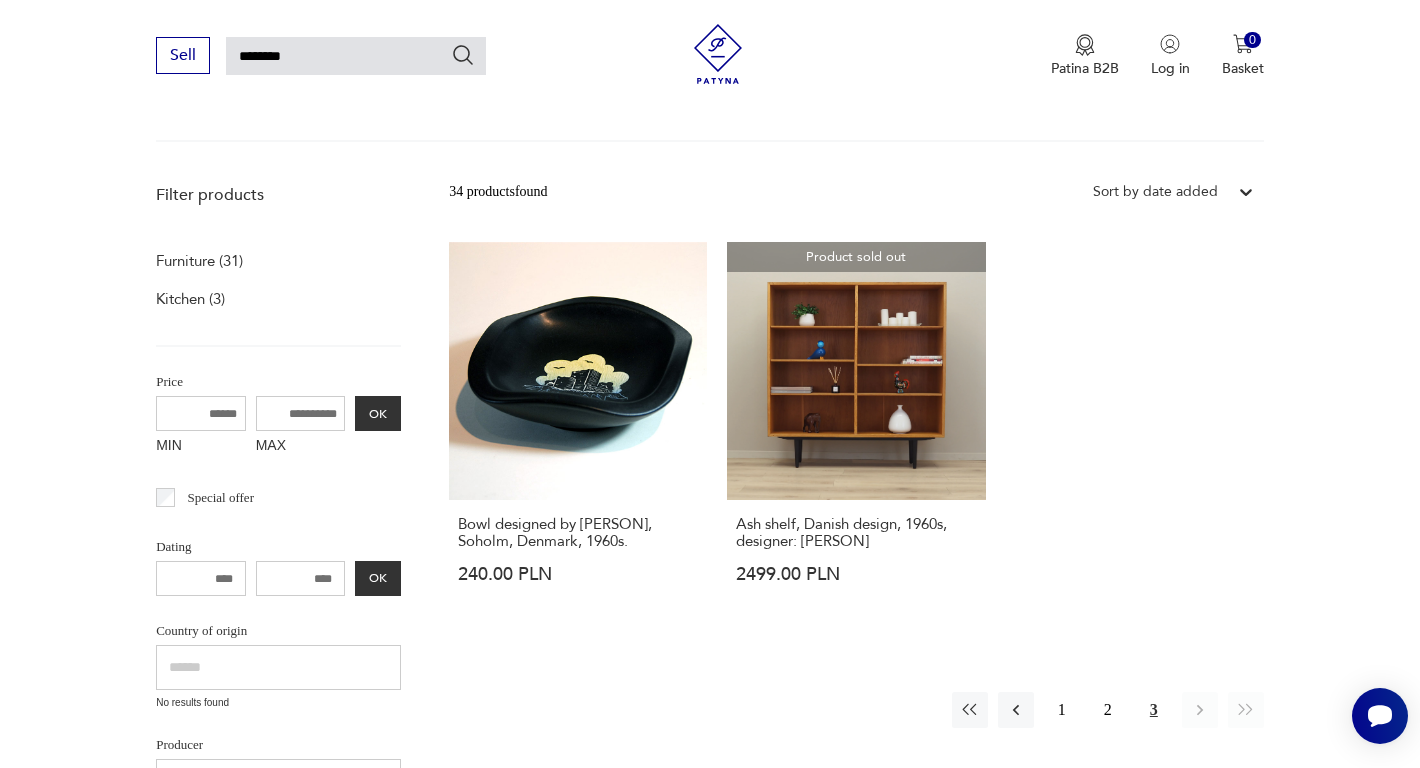 click on "********" at bounding box center (356, 56) 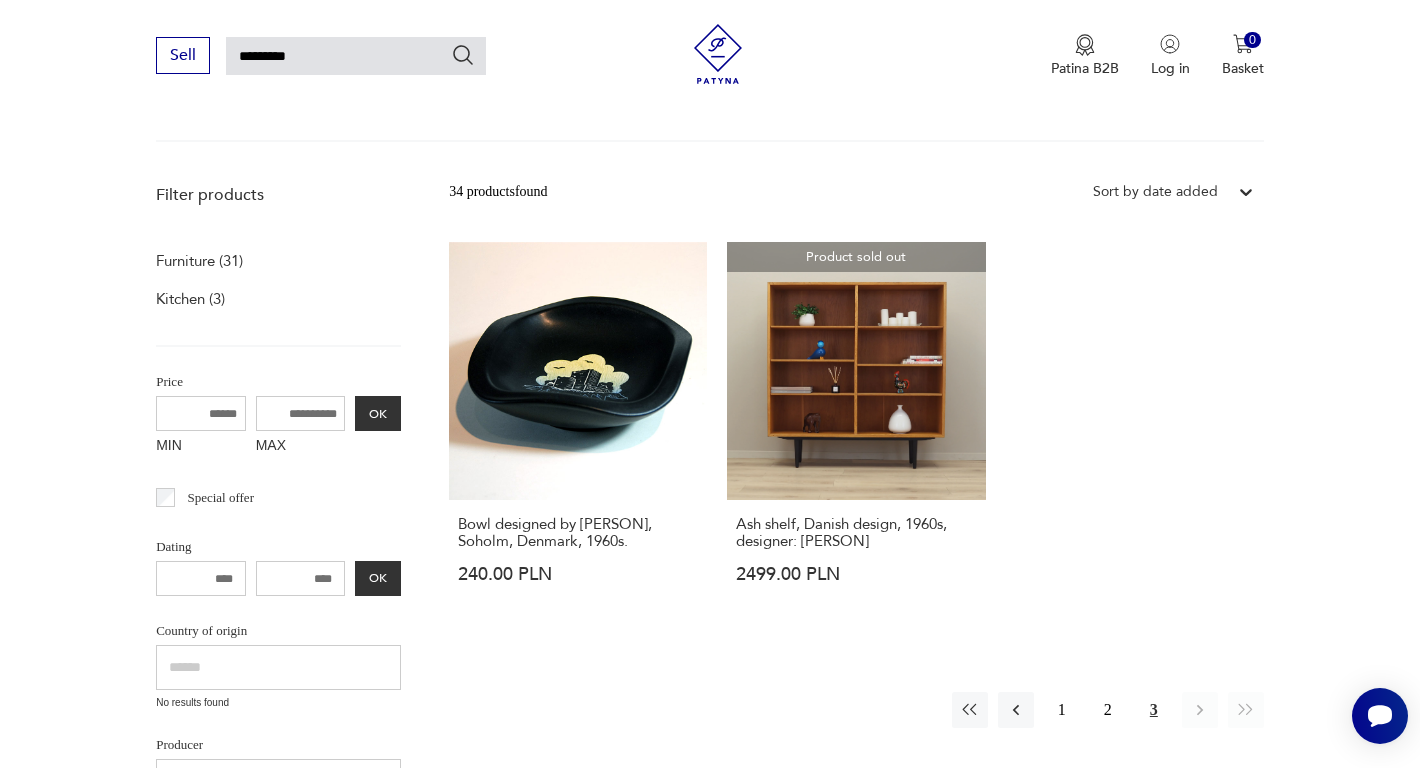 type on "*********" 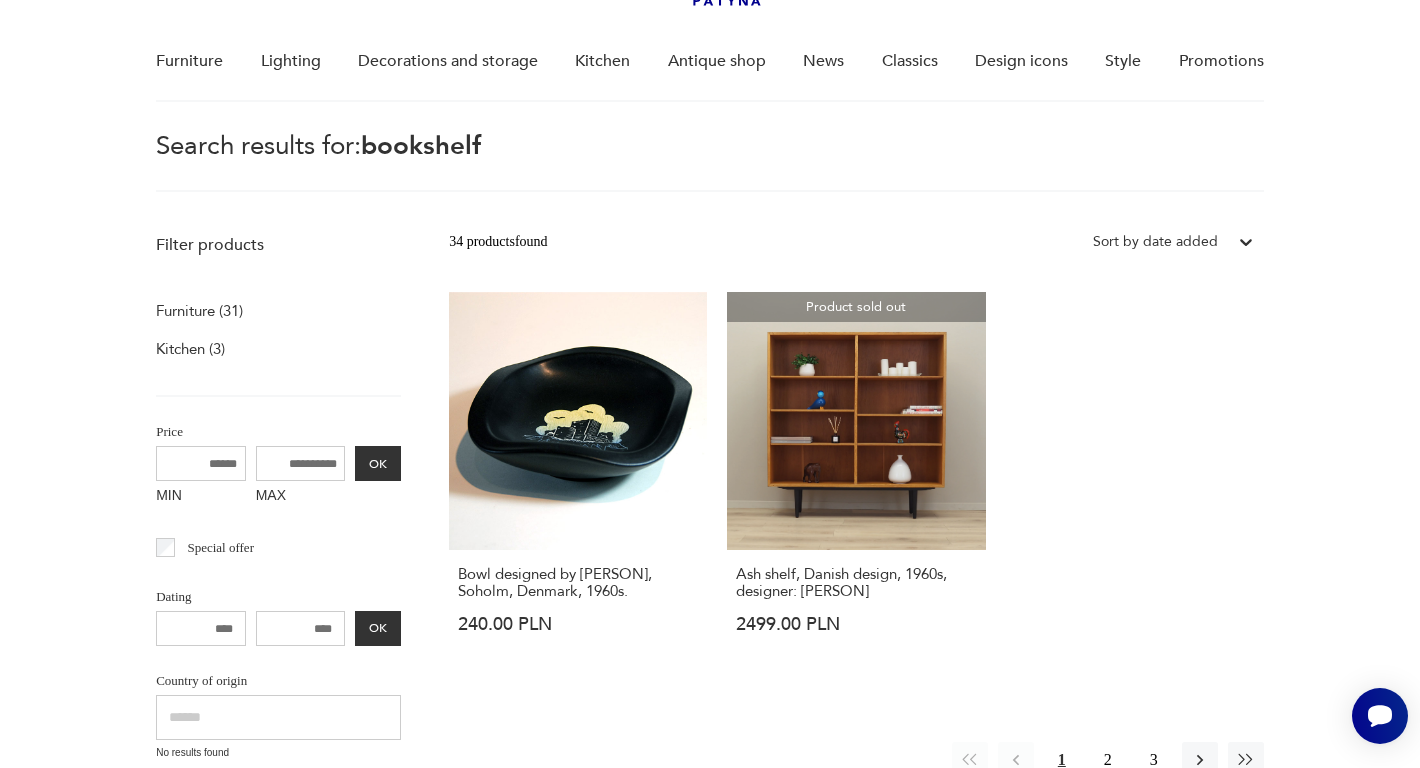 scroll, scrollTop: 71, scrollLeft: 0, axis: vertical 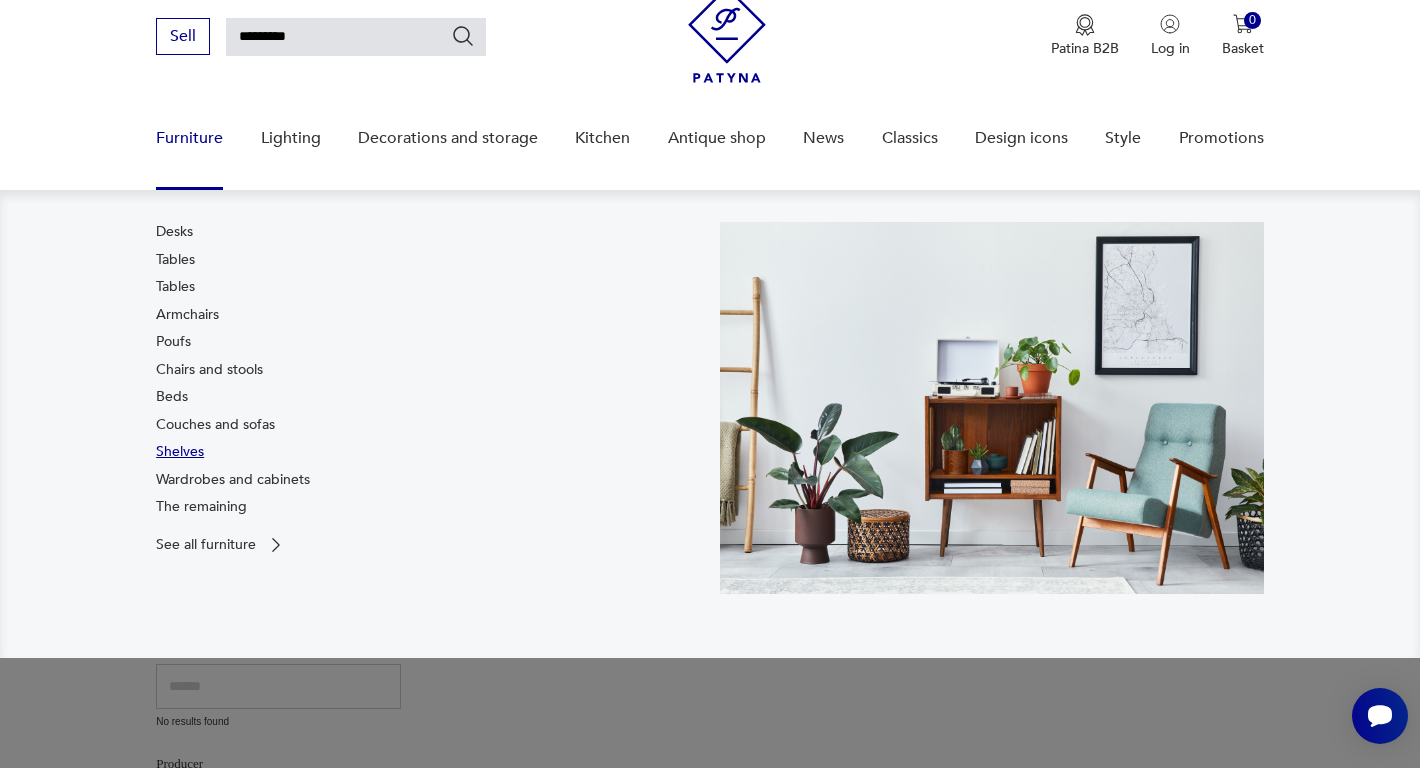 click on "Shelves" at bounding box center (180, 451) 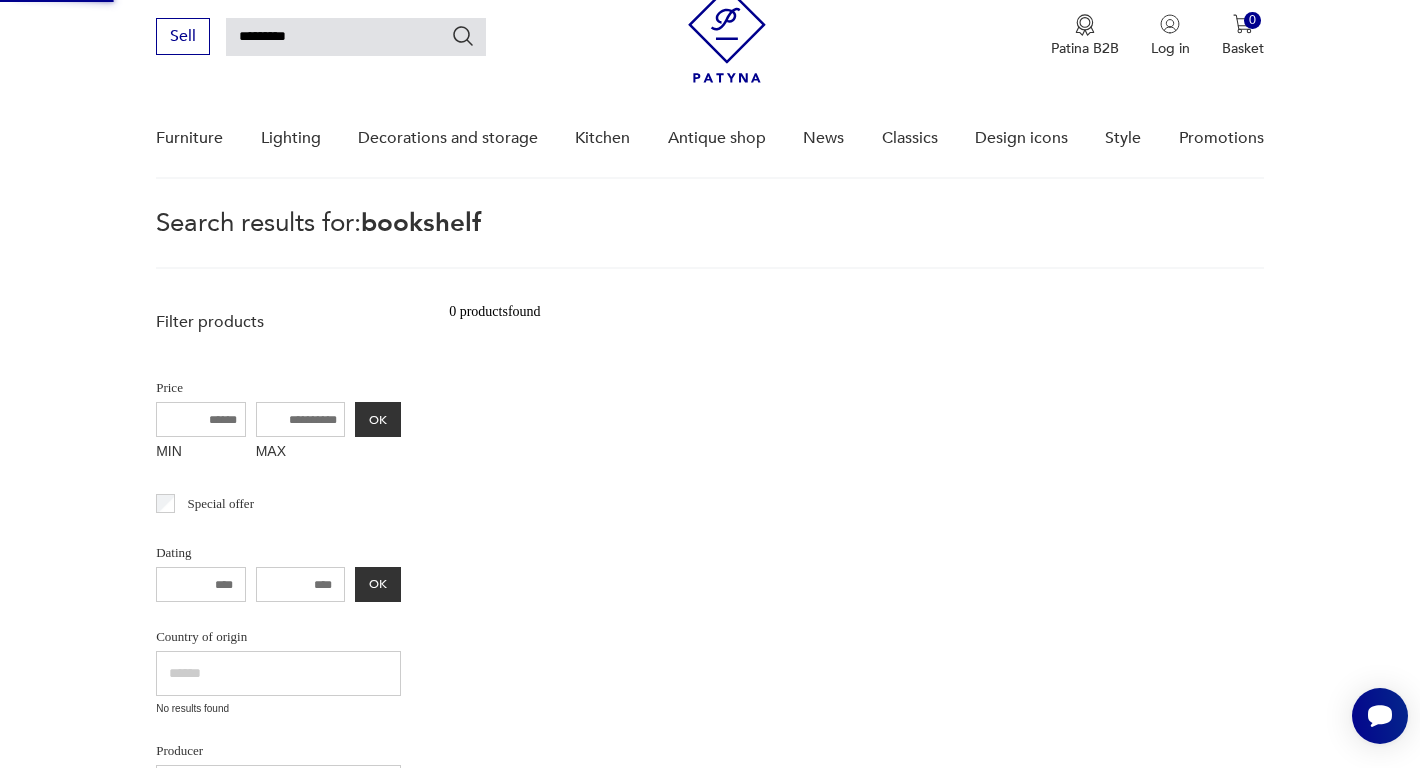 scroll, scrollTop: 0, scrollLeft: 0, axis: both 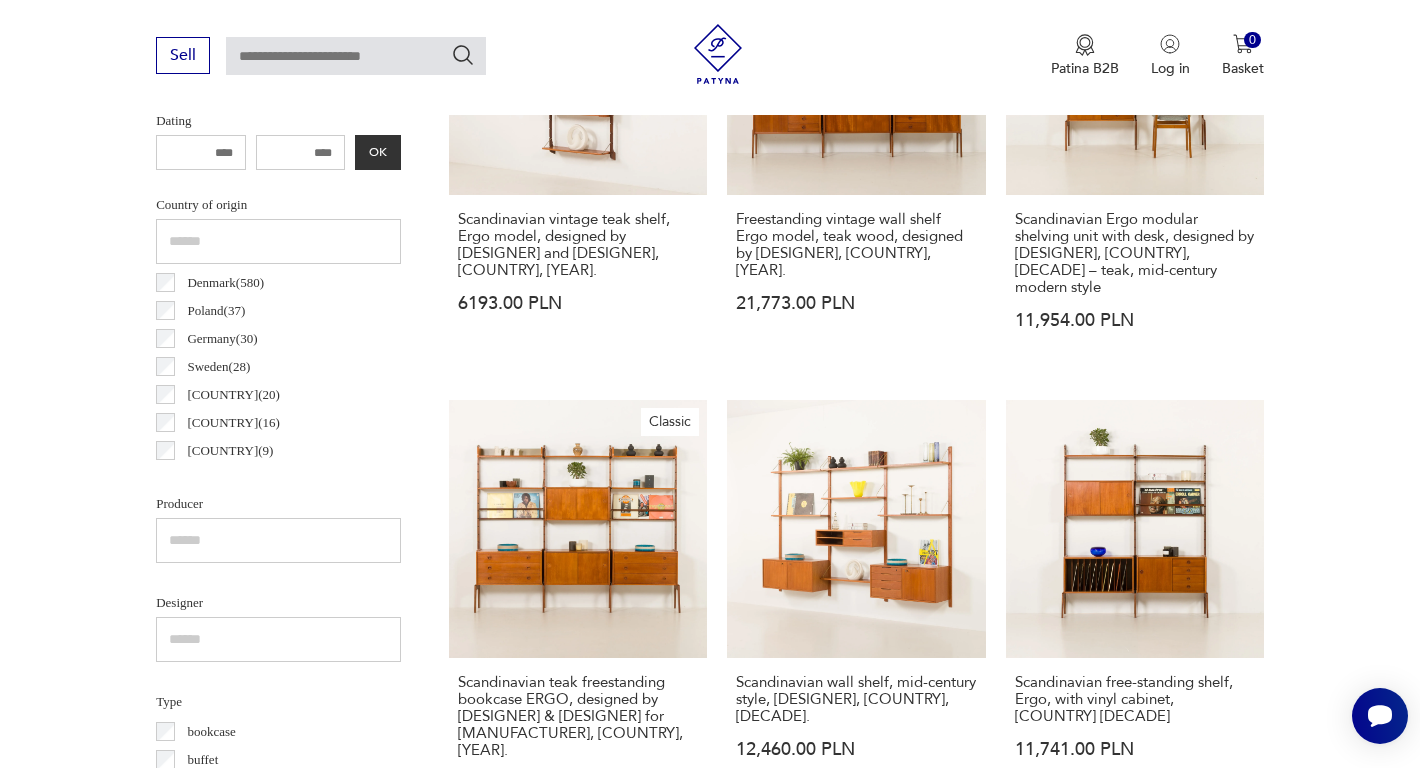 click on "[COUNTRY] ( 20 )" at bounding box center [278, 395] 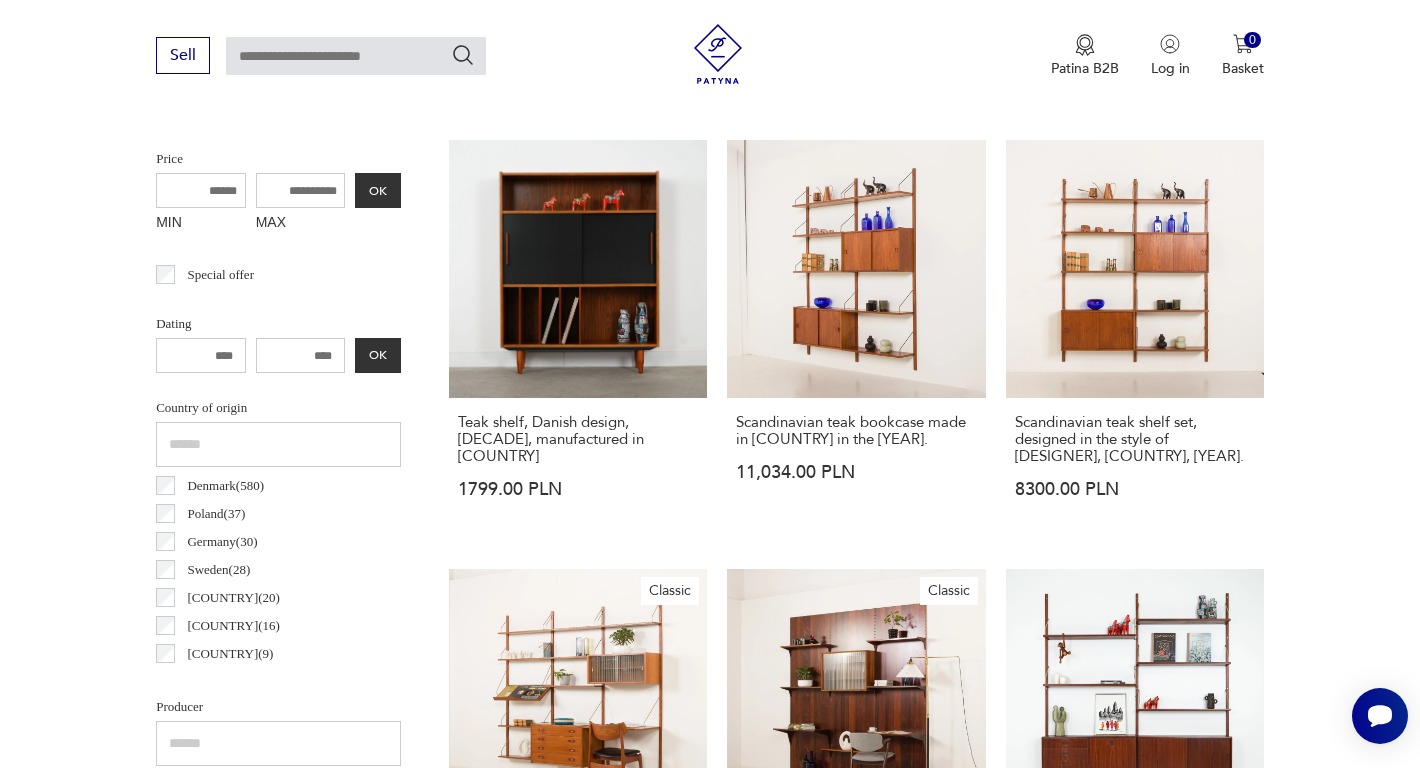 scroll, scrollTop: 758, scrollLeft: 0, axis: vertical 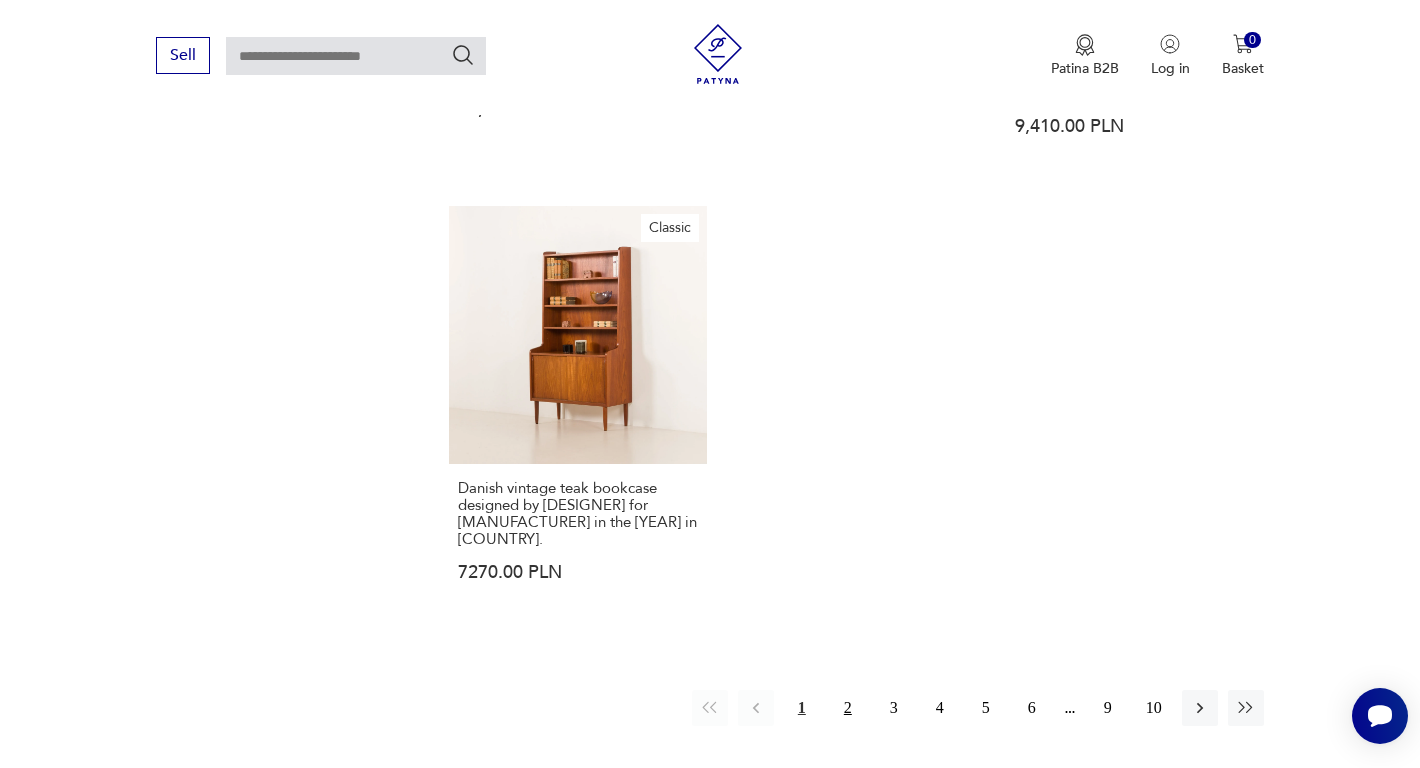 click on "2" at bounding box center (802, 707) 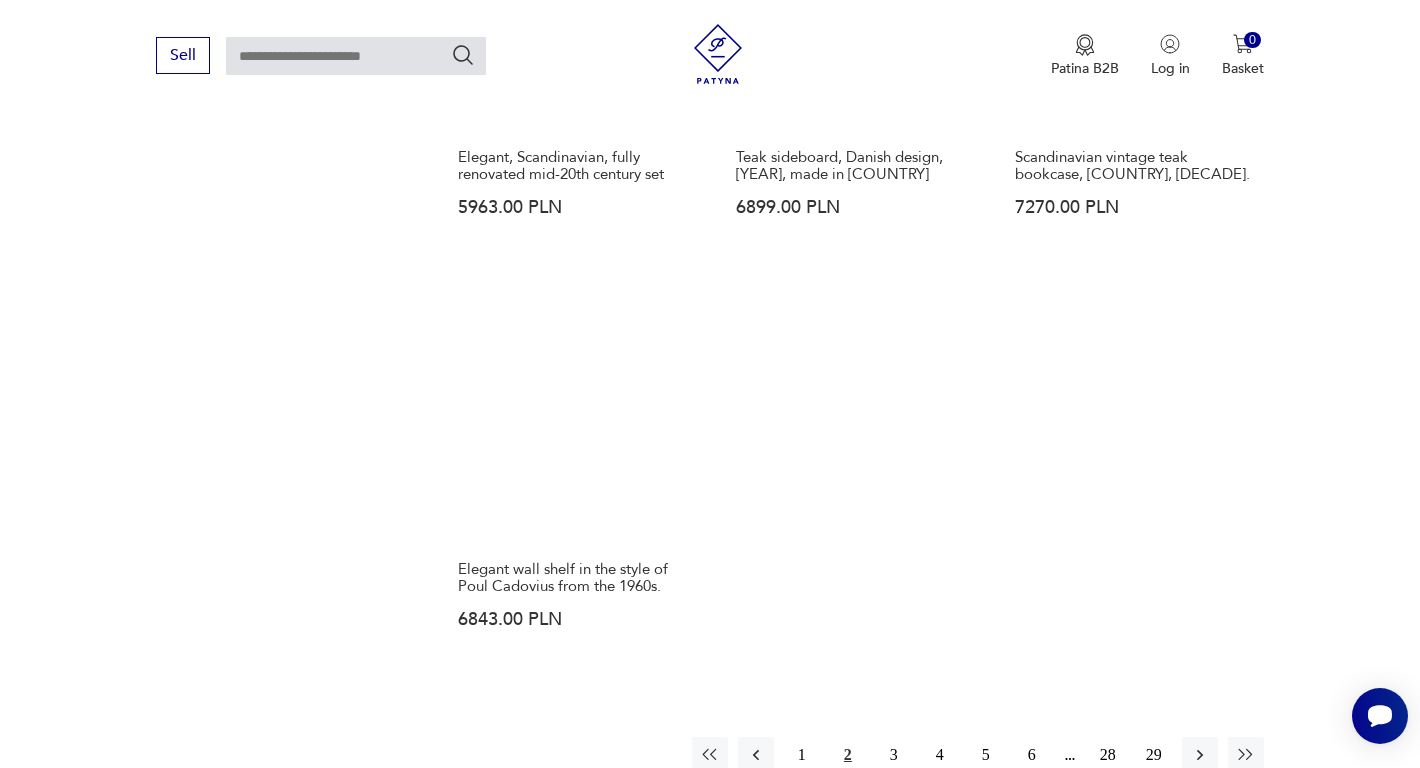 scroll, scrollTop: 2781, scrollLeft: 0, axis: vertical 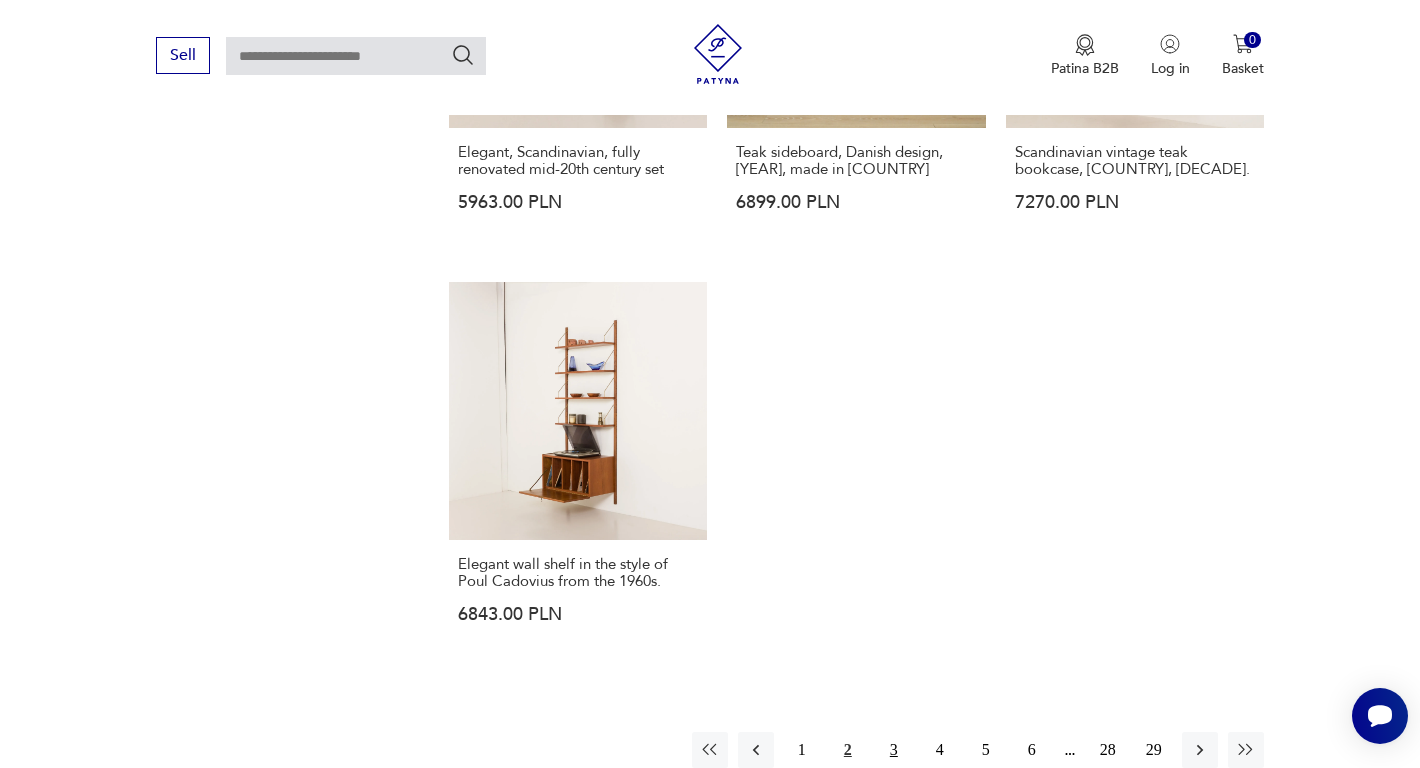 click on "3" at bounding box center (802, 749) 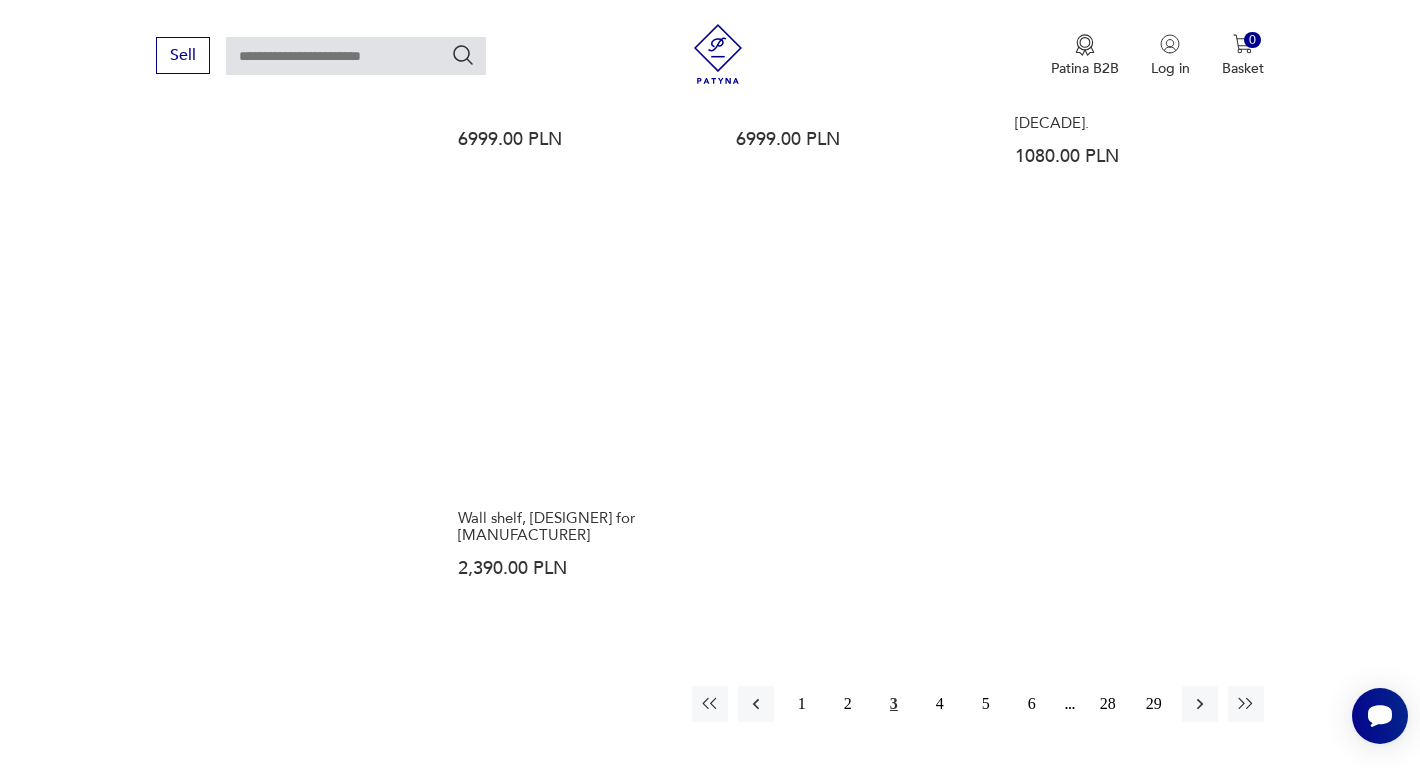 scroll, scrollTop: 2825, scrollLeft: 0, axis: vertical 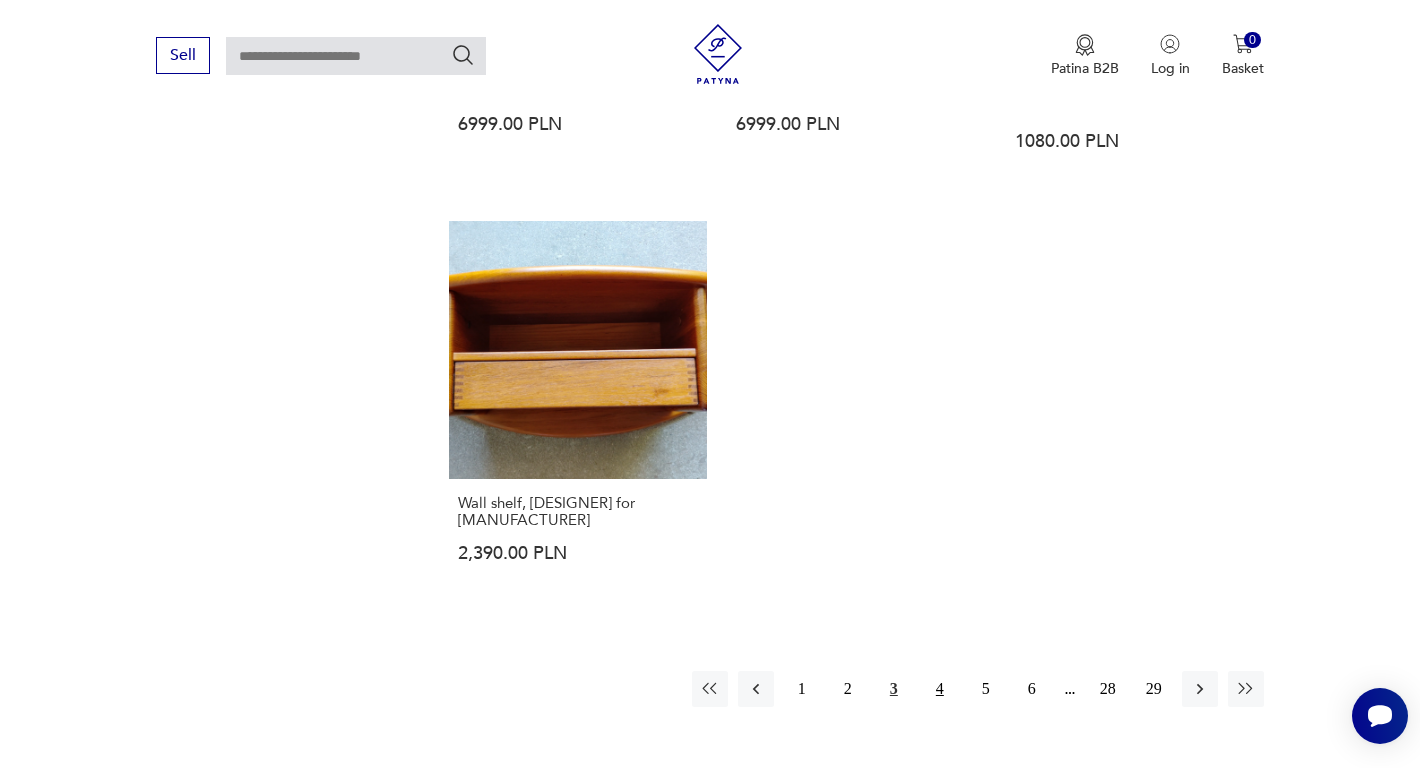 click on "4" at bounding box center [940, 689] 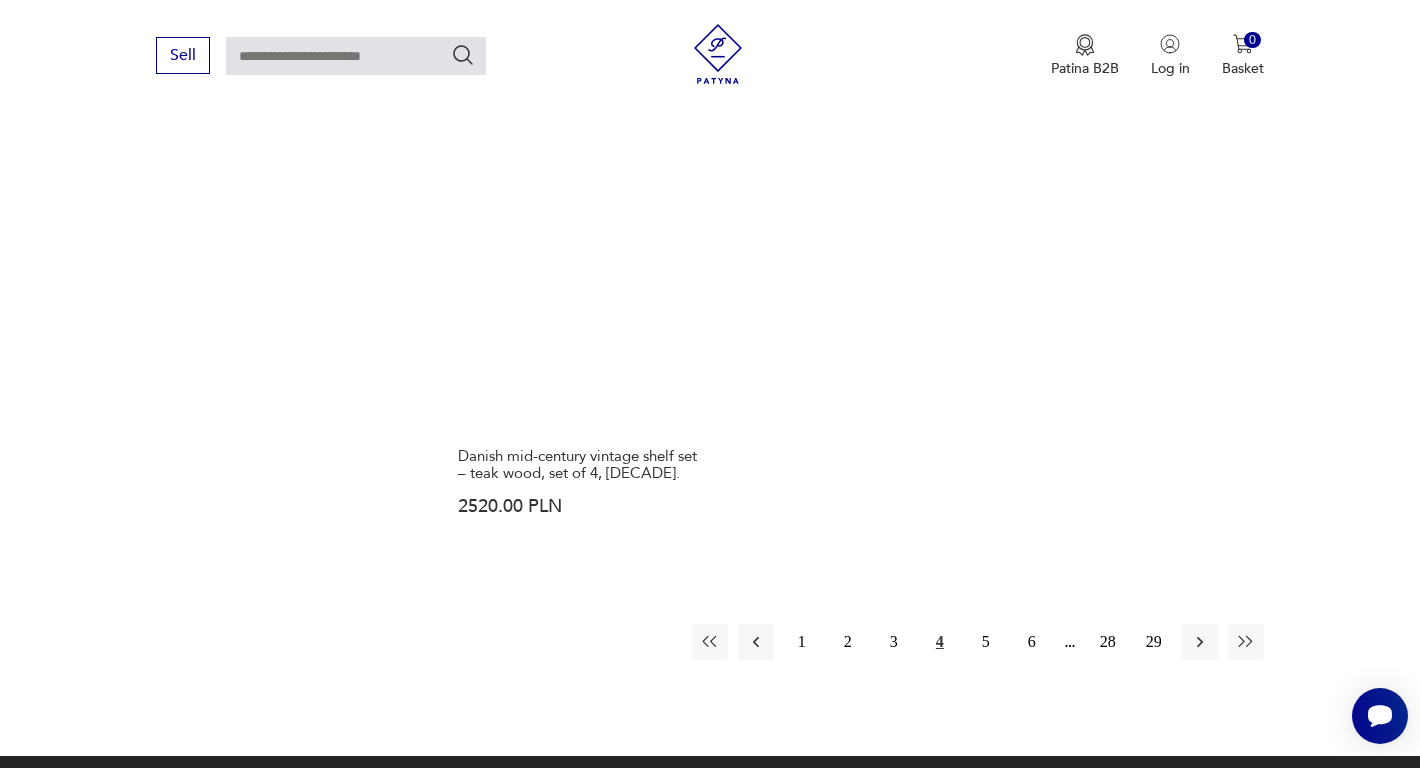 scroll, scrollTop: 2934, scrollLeft: 0, axis: vertical 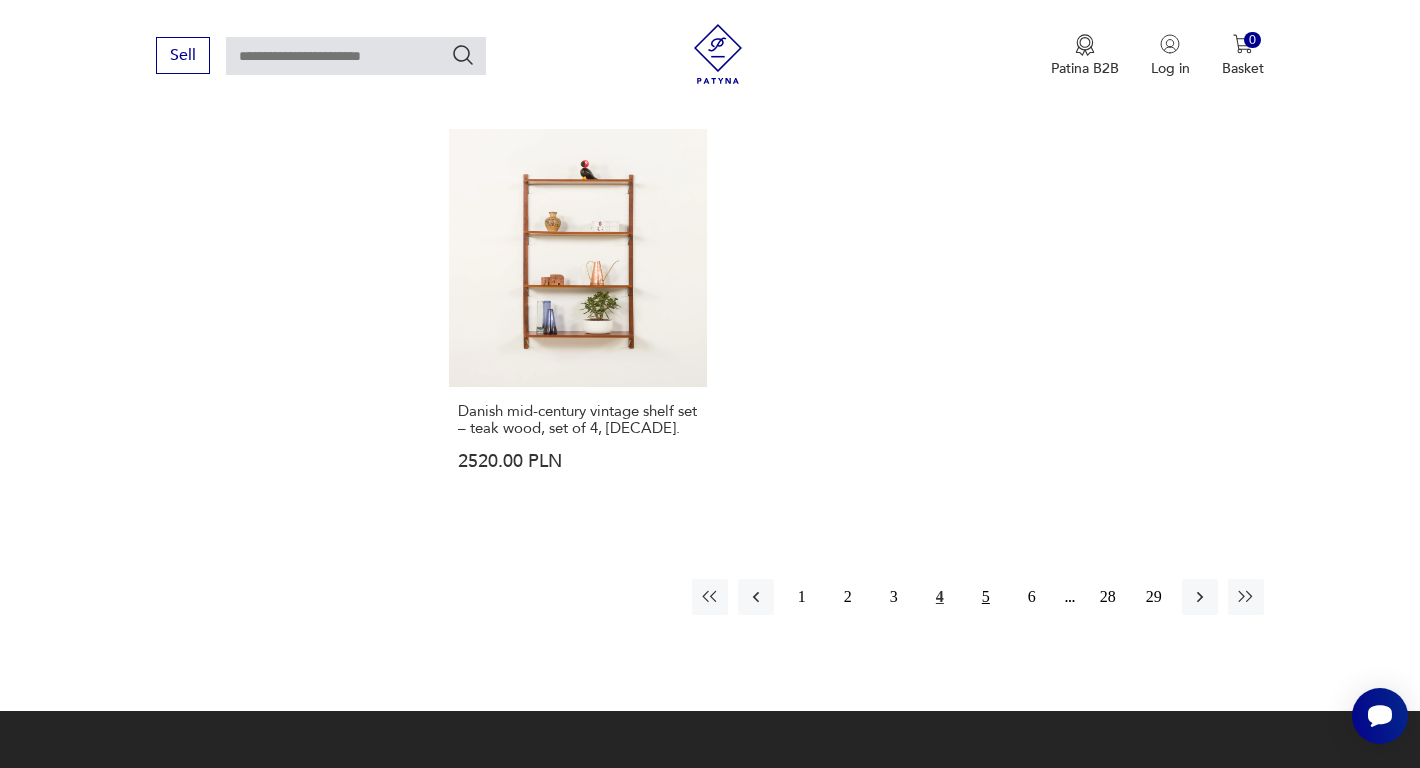 click on "5" at bounding box center [802, 596] 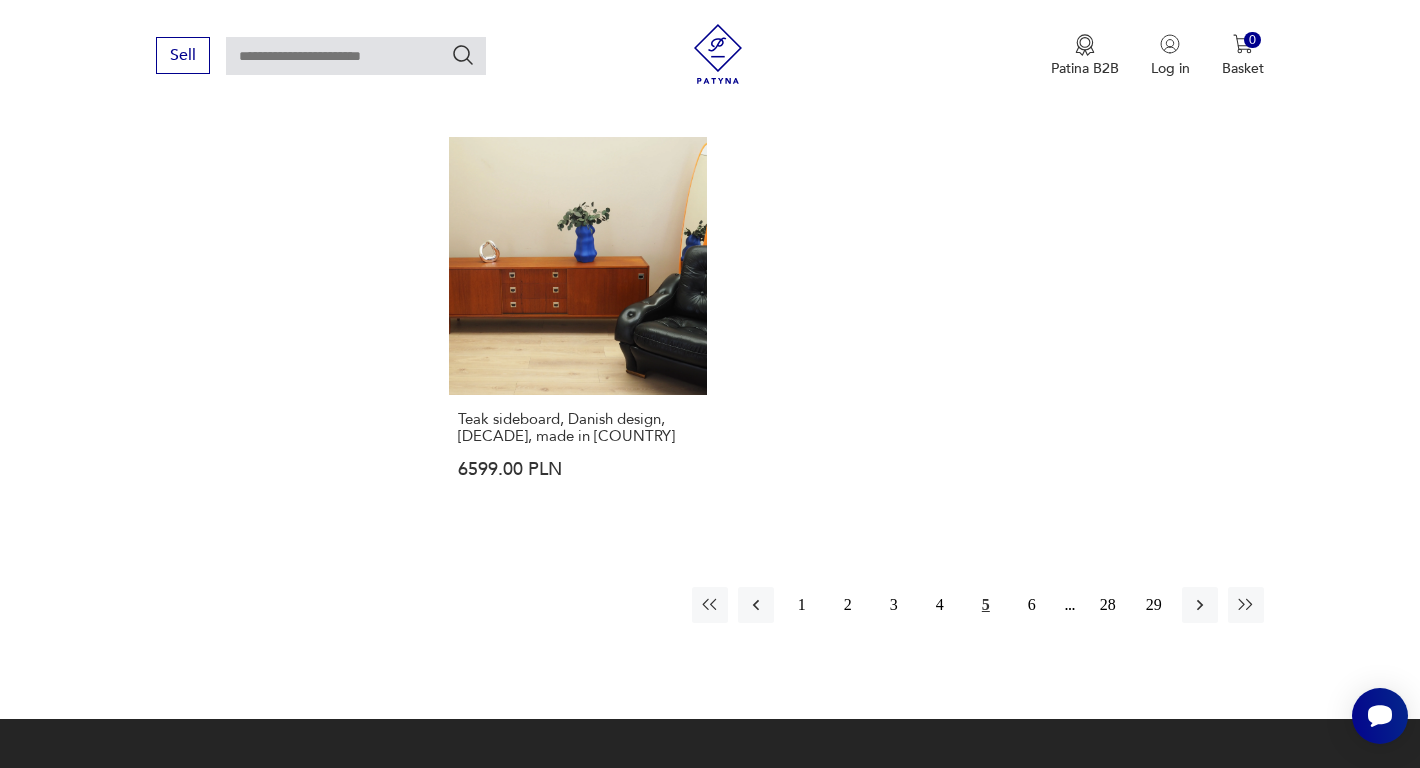 scroll, scrollTop: 2944, scrollLeft: 0, axis: vertical 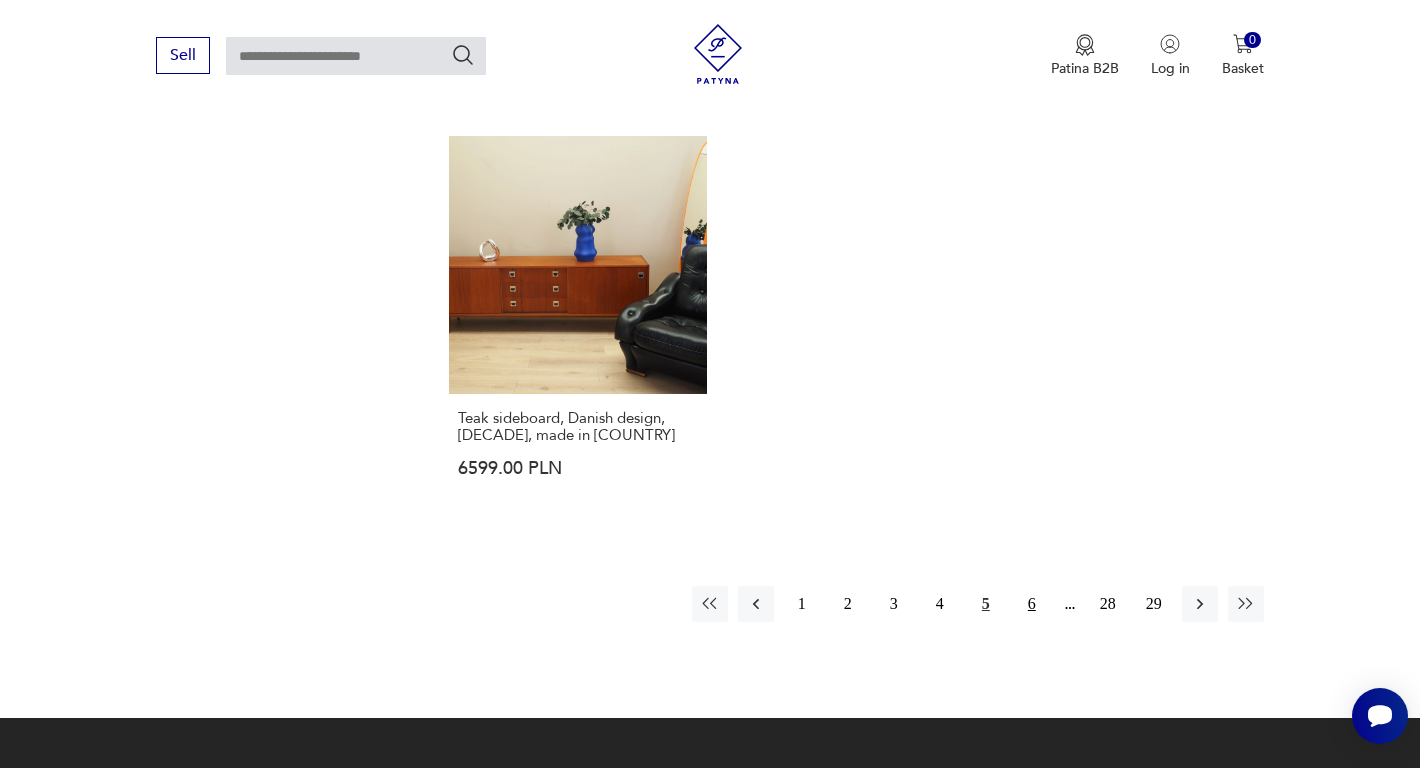 click on "6" at bounding box center (1032, 604) 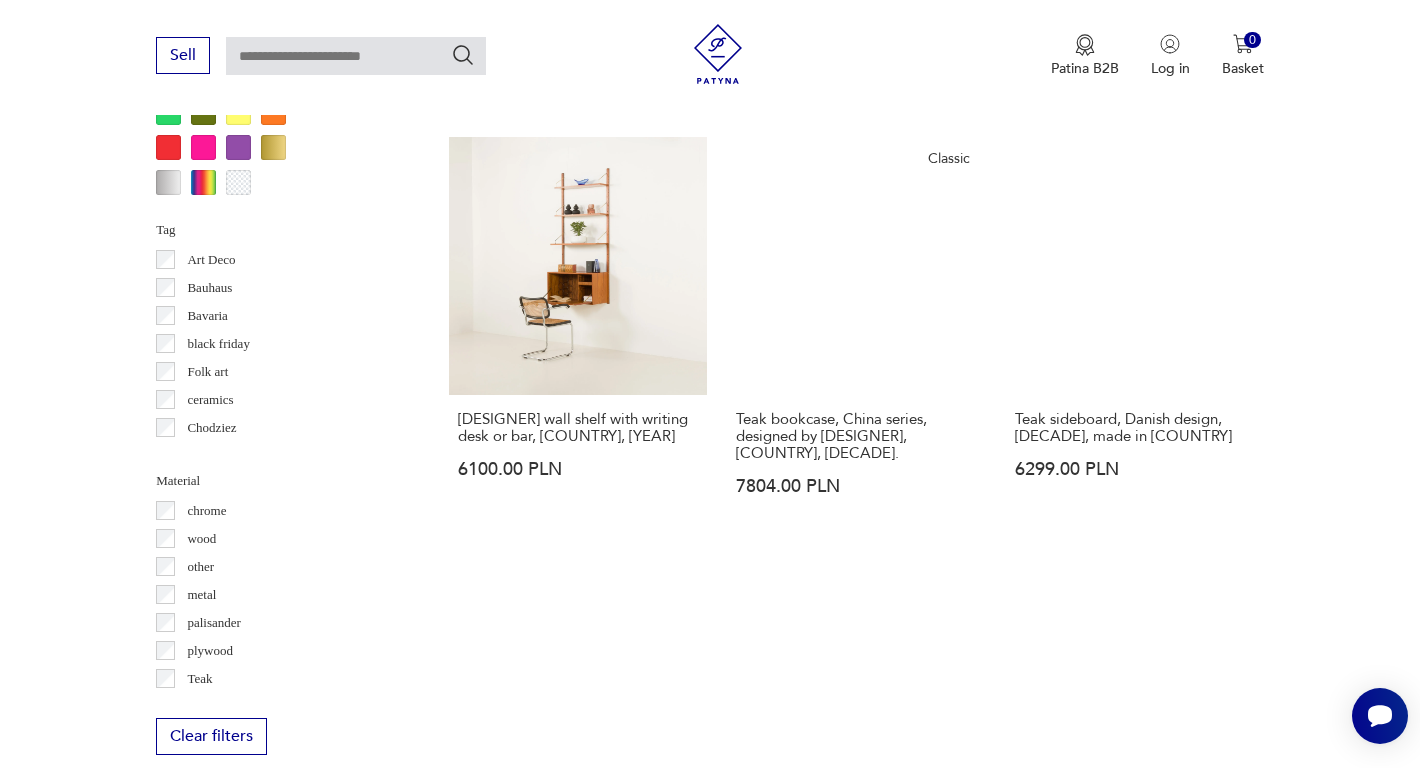 scroll, scrollTop: 2050, scrollLeft: 0, axis: vertical 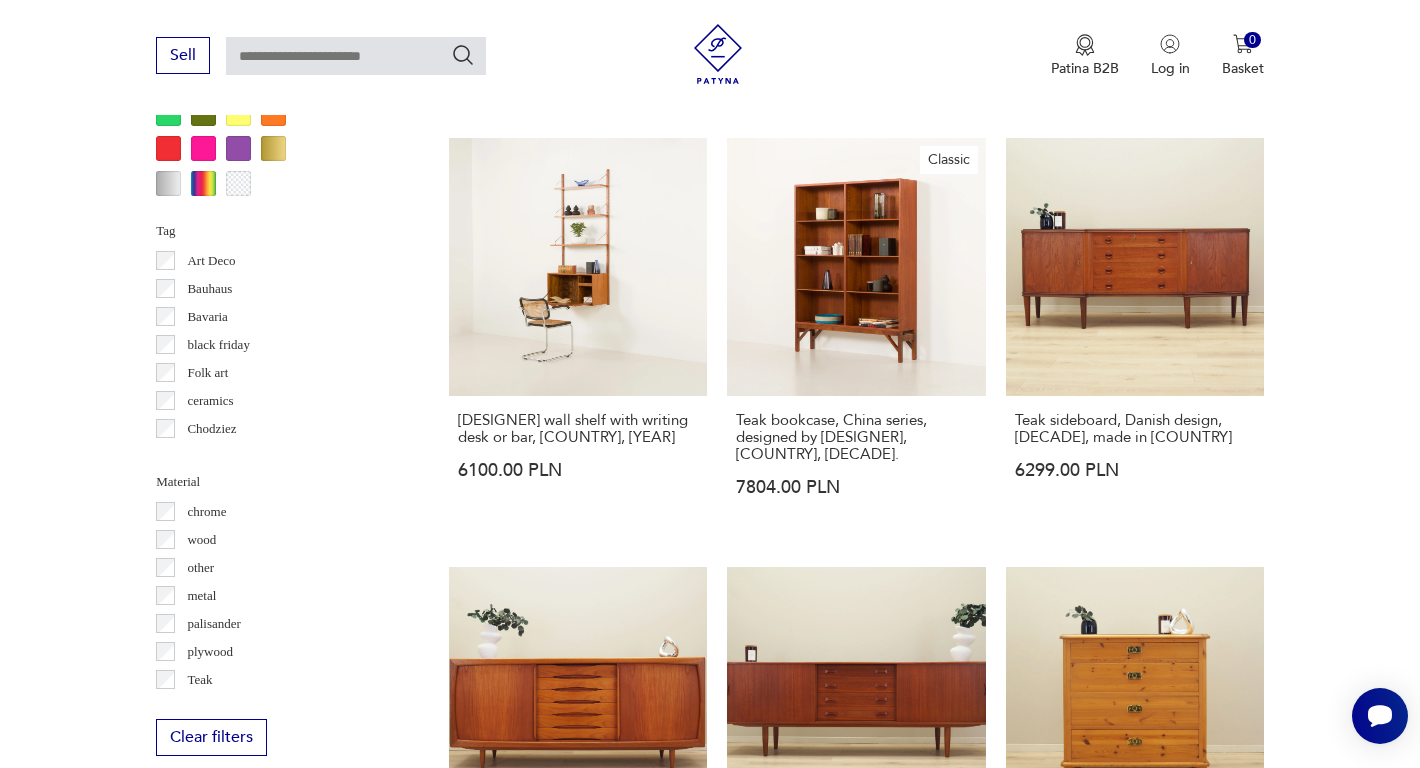 click on "Mahogany bookcase, Danish design, [DECADE], manufactured by Omann Jun Rosewood Bookcase, designed by [DESIGNER], Bornholm, [COUNTRY], [DECADE]. Pine chest of drawers, Danish design, [DECADE], manufactured in [COUNTRY] Classic Mid-20th century Danish bookcase by [DESIGNER]. Teak sideboard, Danish design, [DECADE], made in [COUNTRY] Beech sideboard, Danish design, [DECADE], manufactured by Skovby Møbelfabrik Mahogany shelf, Danish design, [DECADE], manufactured by Omann Jun Secretary desk, sideboard, [COUNTRY], [DECADE] Teak Bookcase, [COUNTRY], [DECADE] [DESIGNER] wall shelf with writing desk or bar, [COUNTRY], [DECADE] Classic Teak bookcase, China series, designed by [DESIGNER], [COUNTRY], [DECADE]. Teak sideboard, Danish design, [DECADE], made in [COUNTRY] Teak sideboard, Danish design, [DECADE], manufacturer: Dyrlund Teak sideboard, Danish design, [DECADE], manufacturer: Clausen & Son" at bounding box center [856, 113] 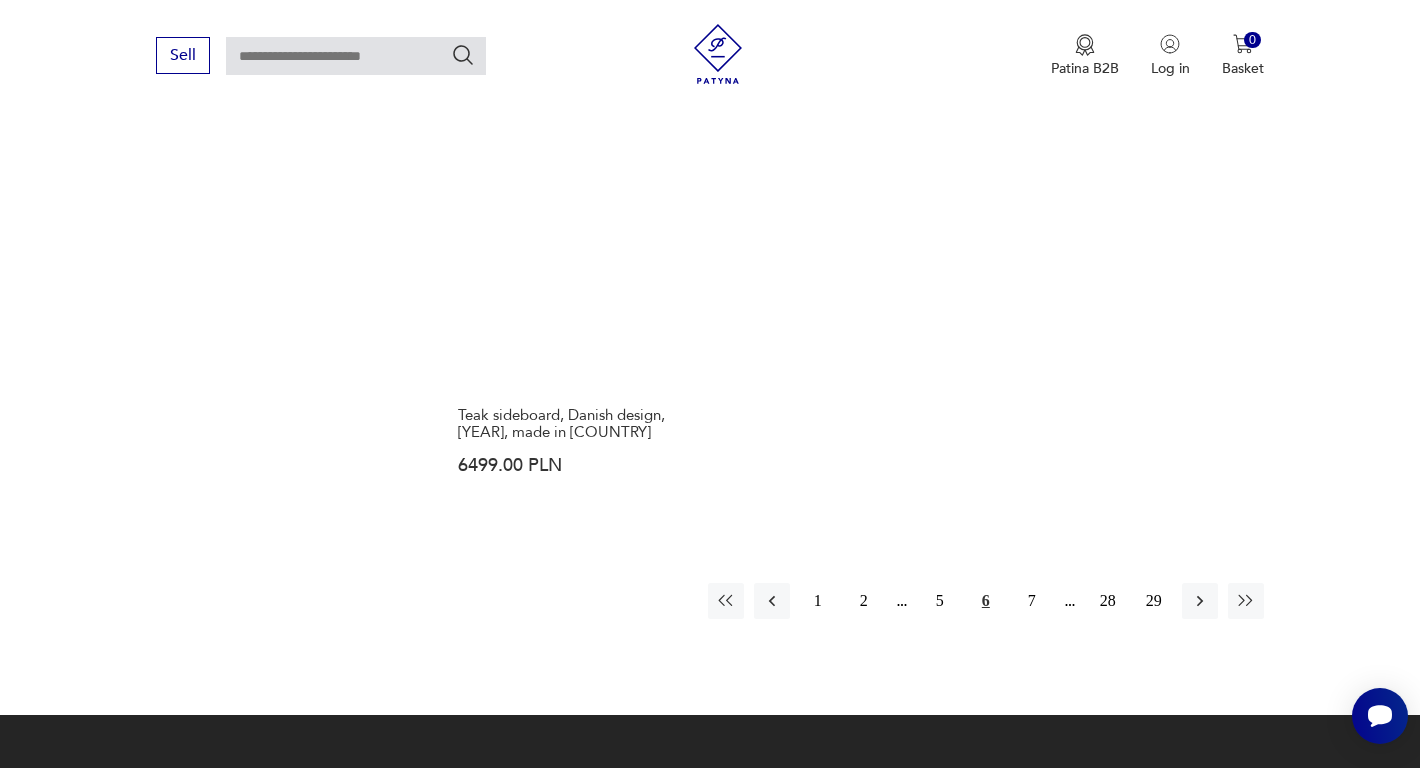 scroll, scrollTop: 2912, scrollLeft: 0, axis: vertical 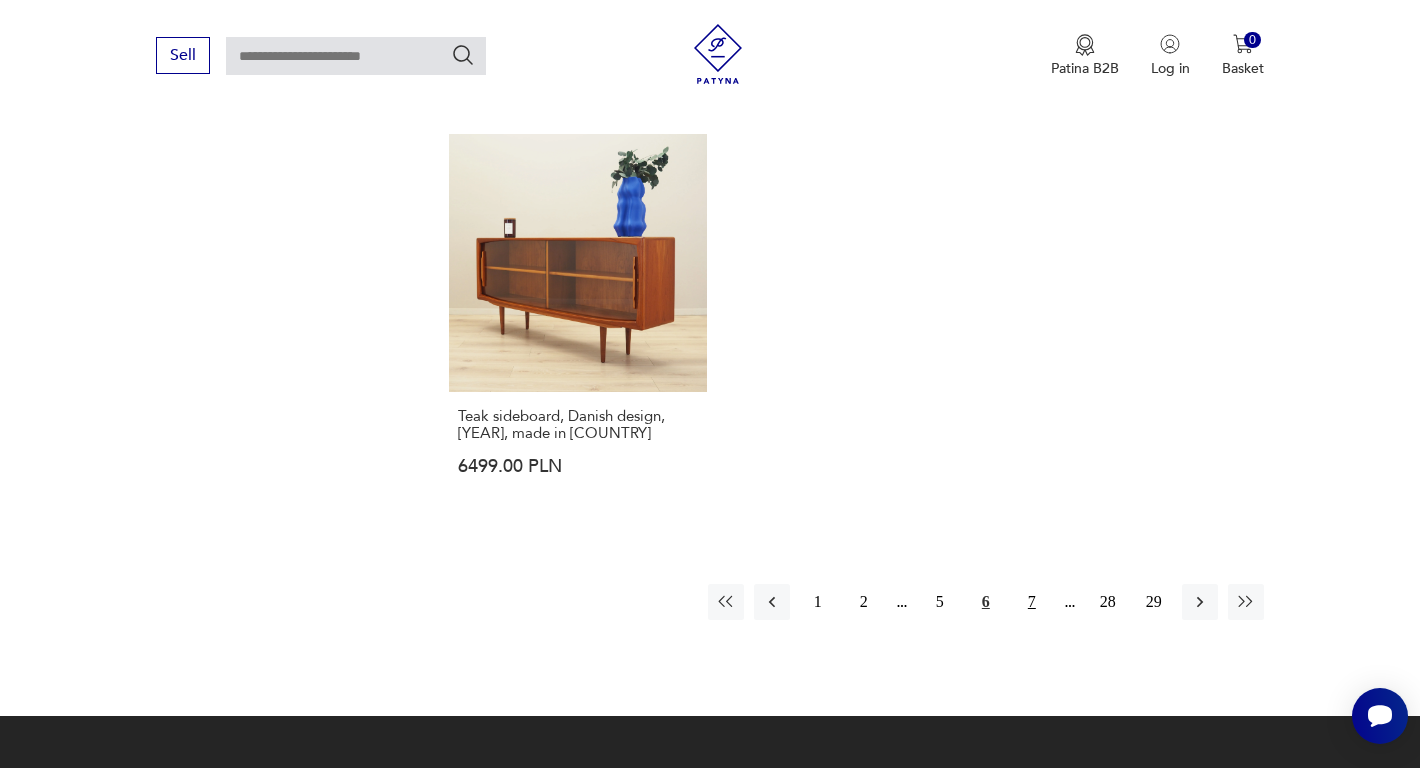 click on "7" at bounding box center [818, 601] 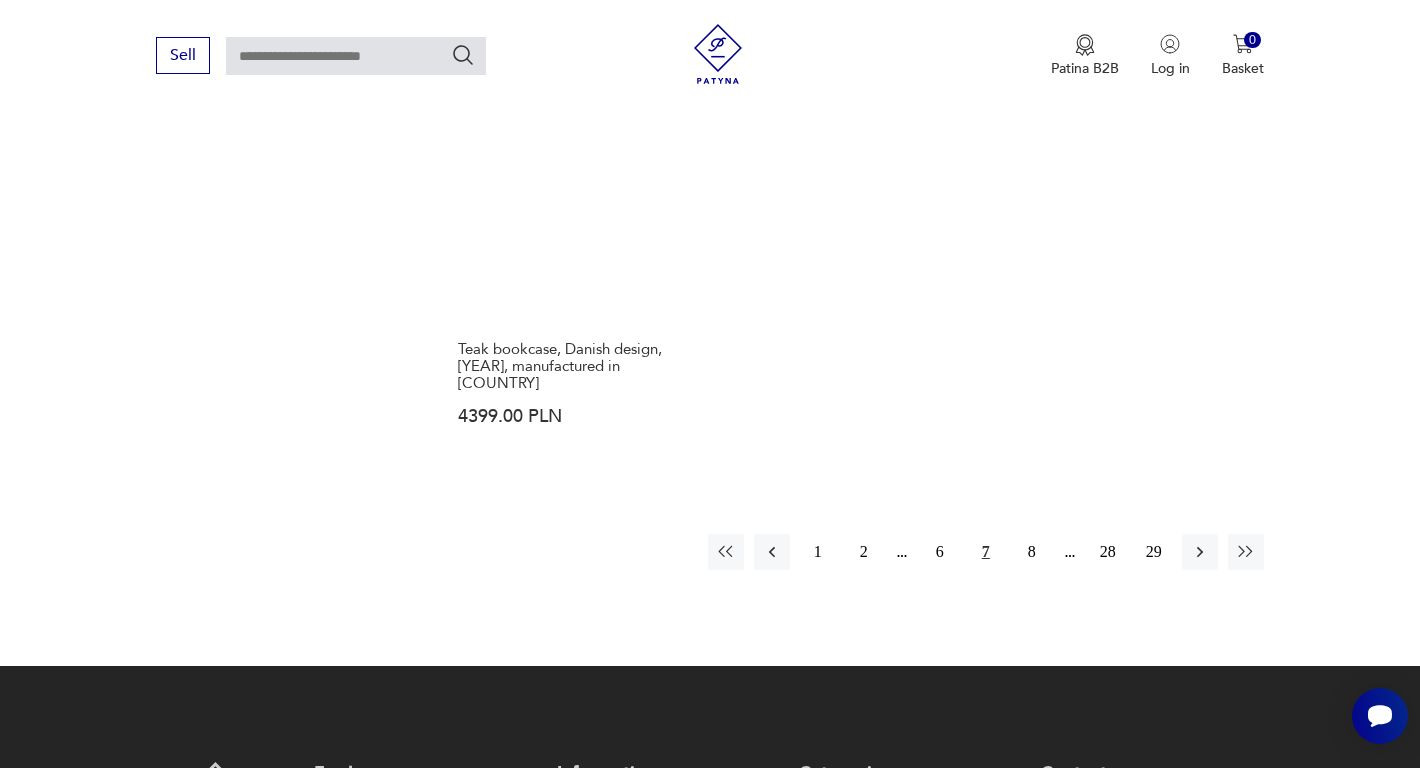 scroll, scrollTop: 2987, scrollLeft: 0, axis: vertical 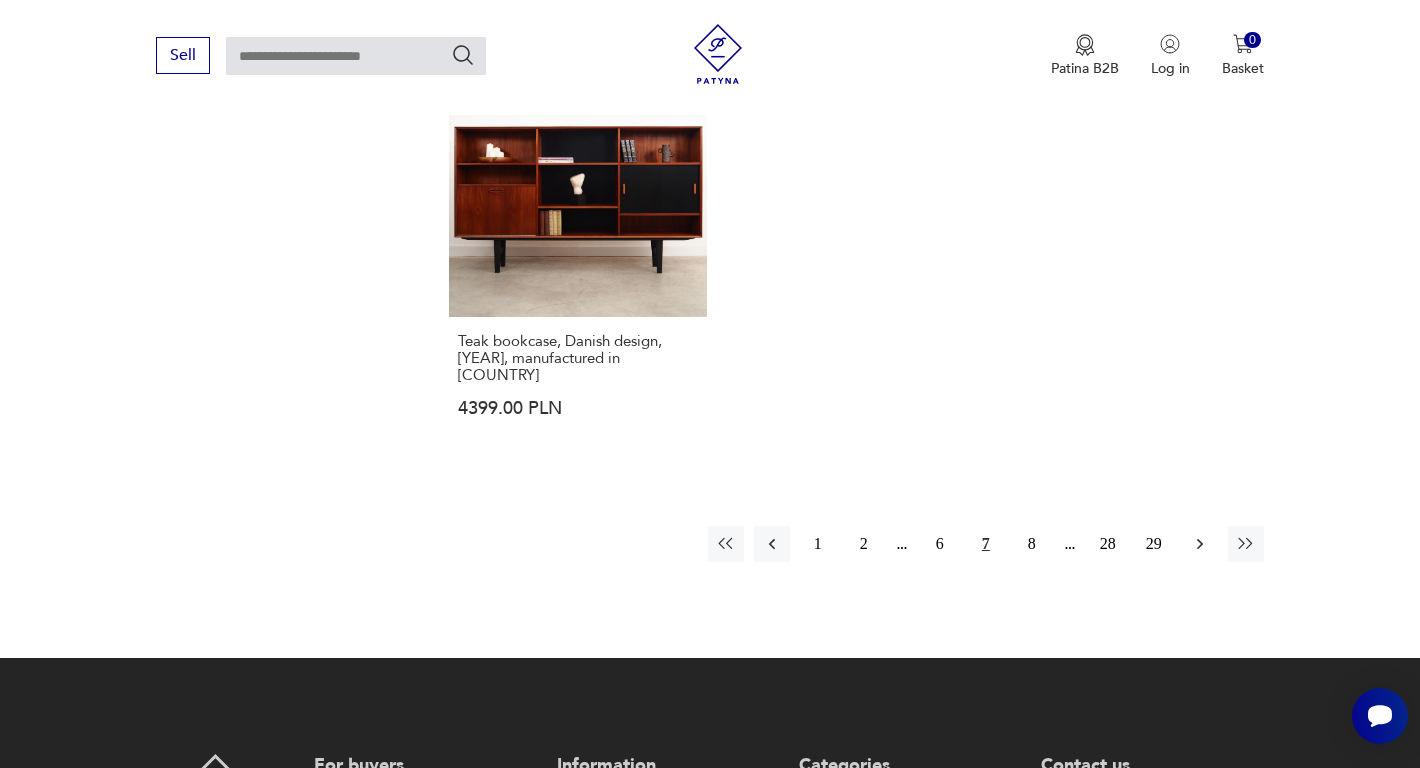 click at bounding box center (1200, 544) 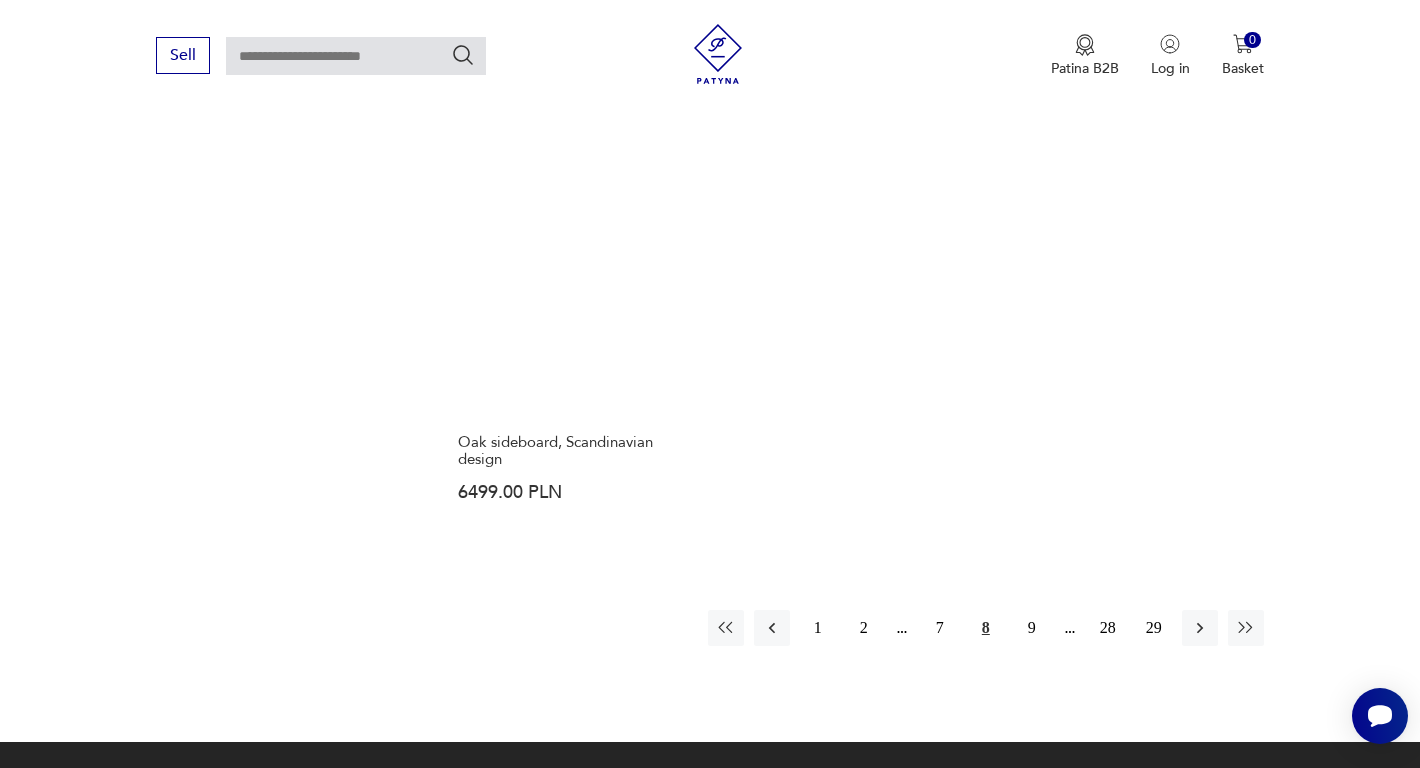scroll, scrollTop: 2900, scrollLeft: 0, axis: vertical 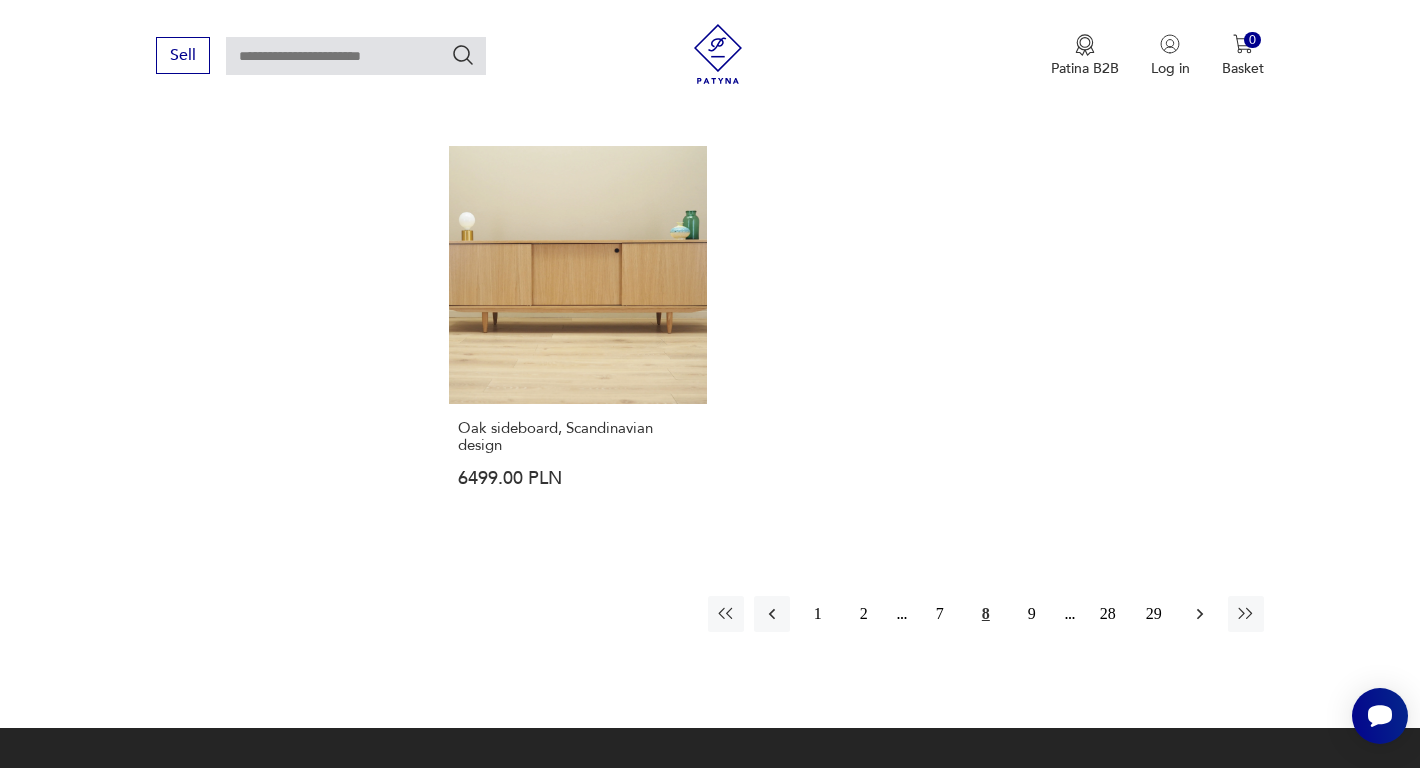 click at bounding box center (1200, 614) 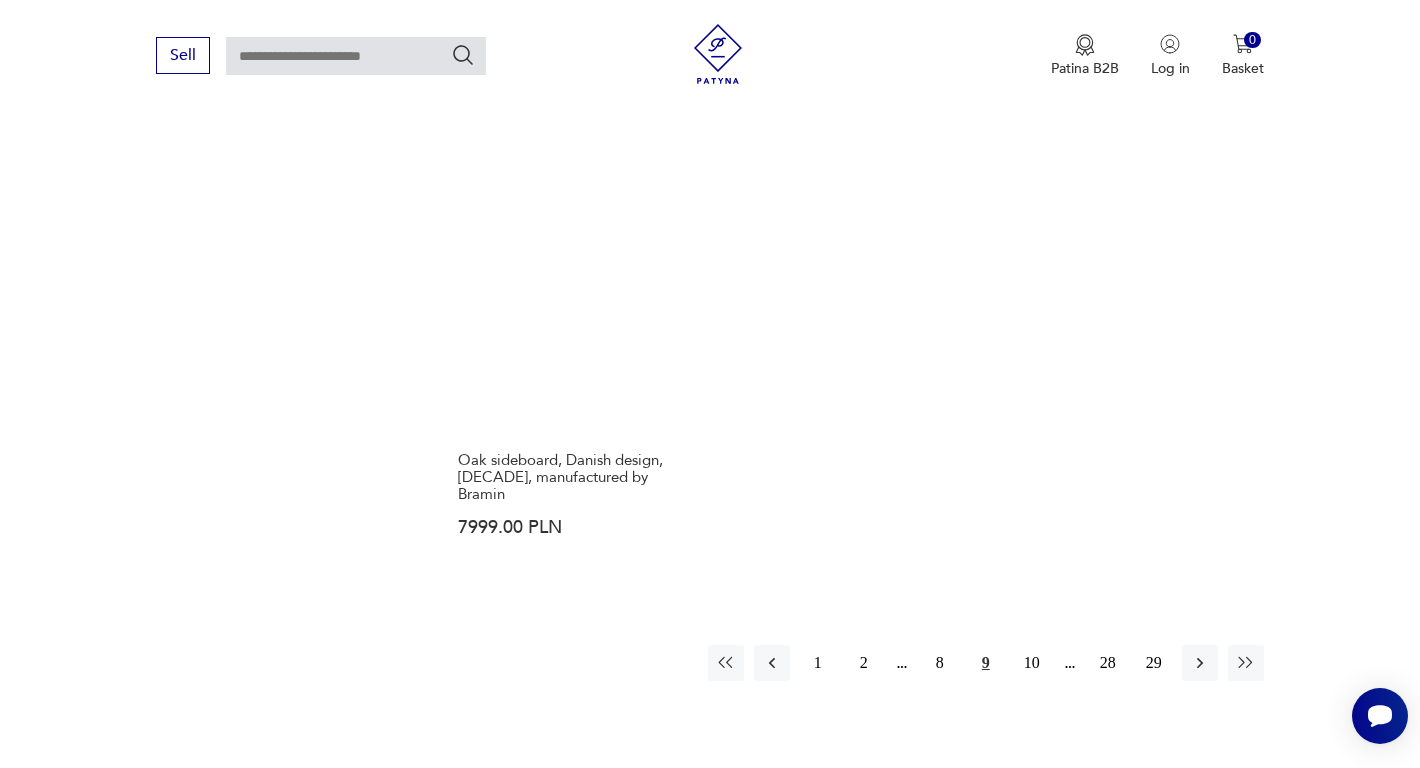 scroll, scrollTop: 2879, scrollLeft: 0, axis: vertical 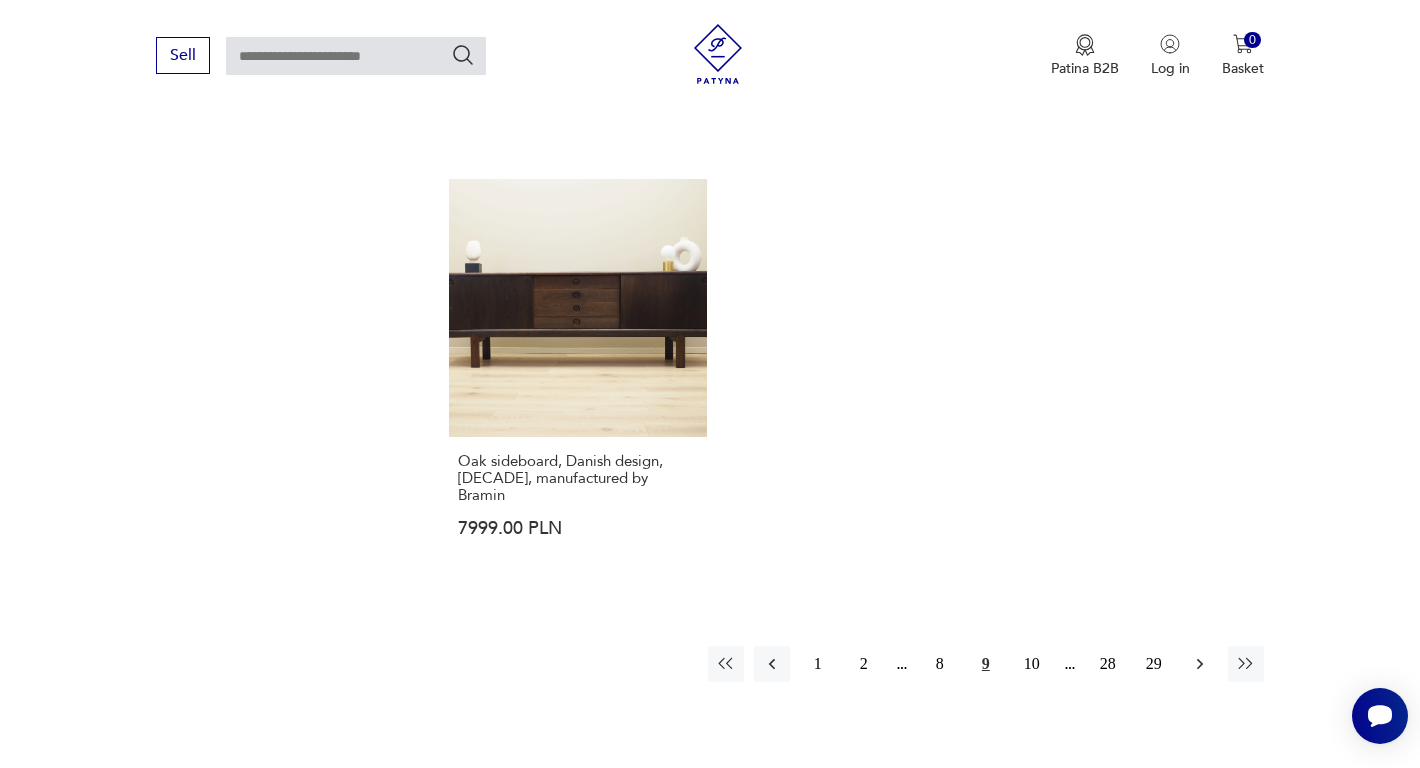 click at bounding box center [1200, 664] 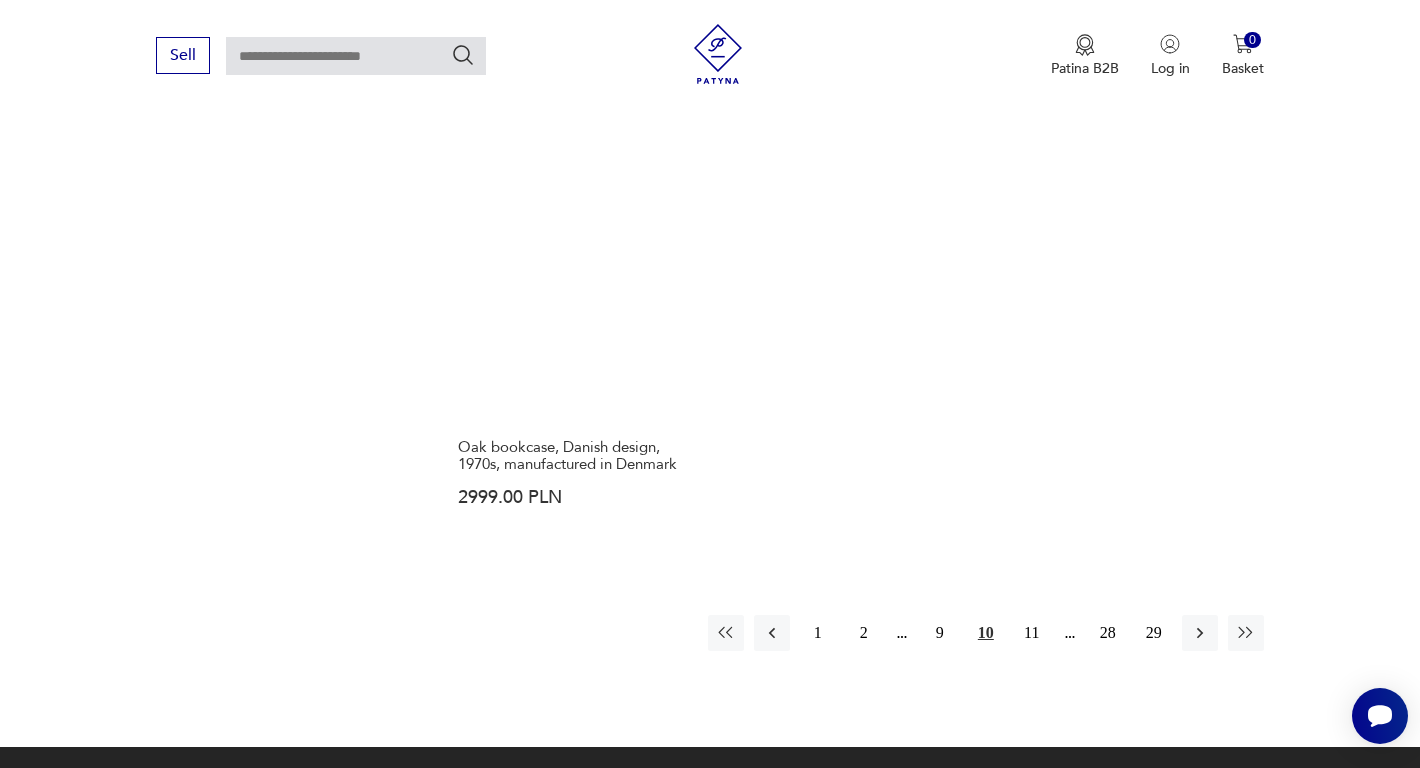 scroll, scrollTop: 2885, scrollLeft: 0, axis: vertical 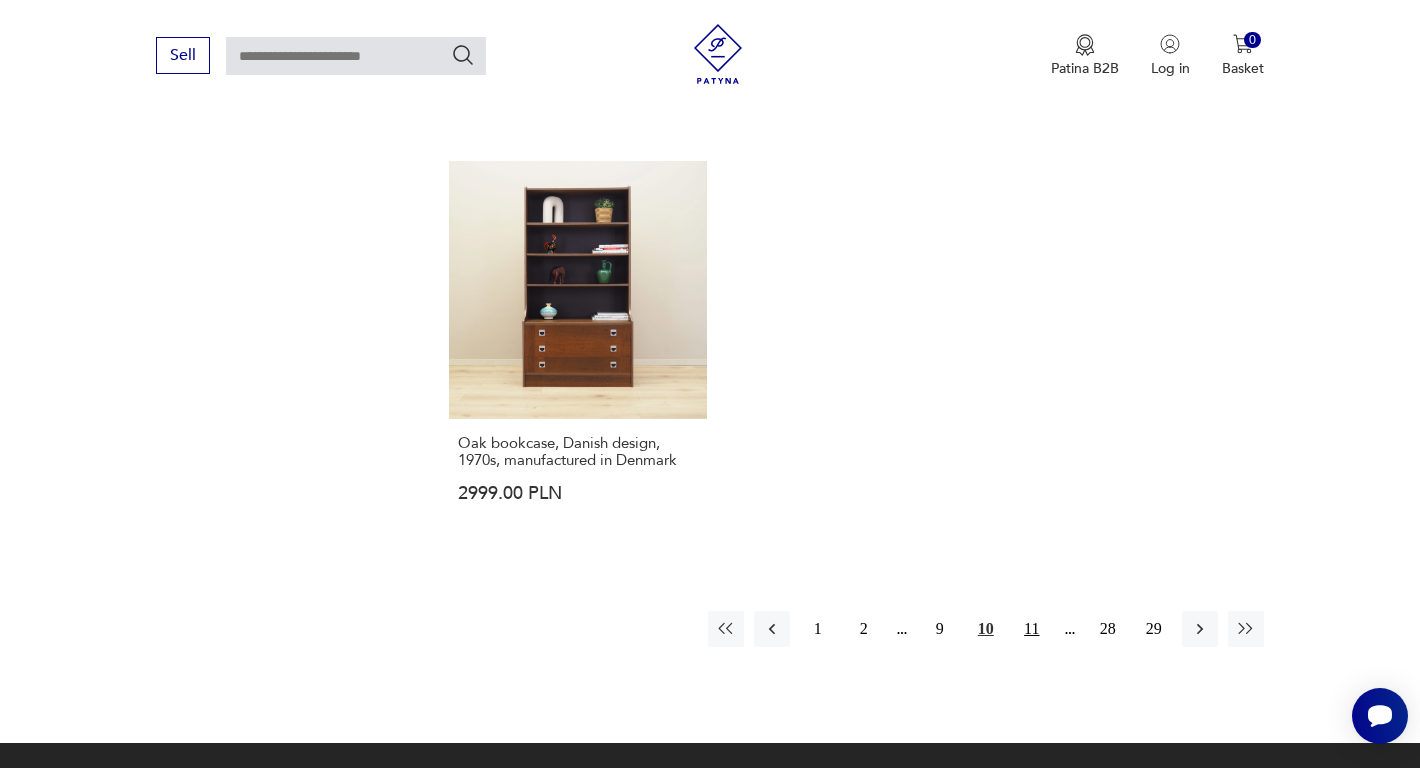 click on "11" at bounding box center [1032, 629] 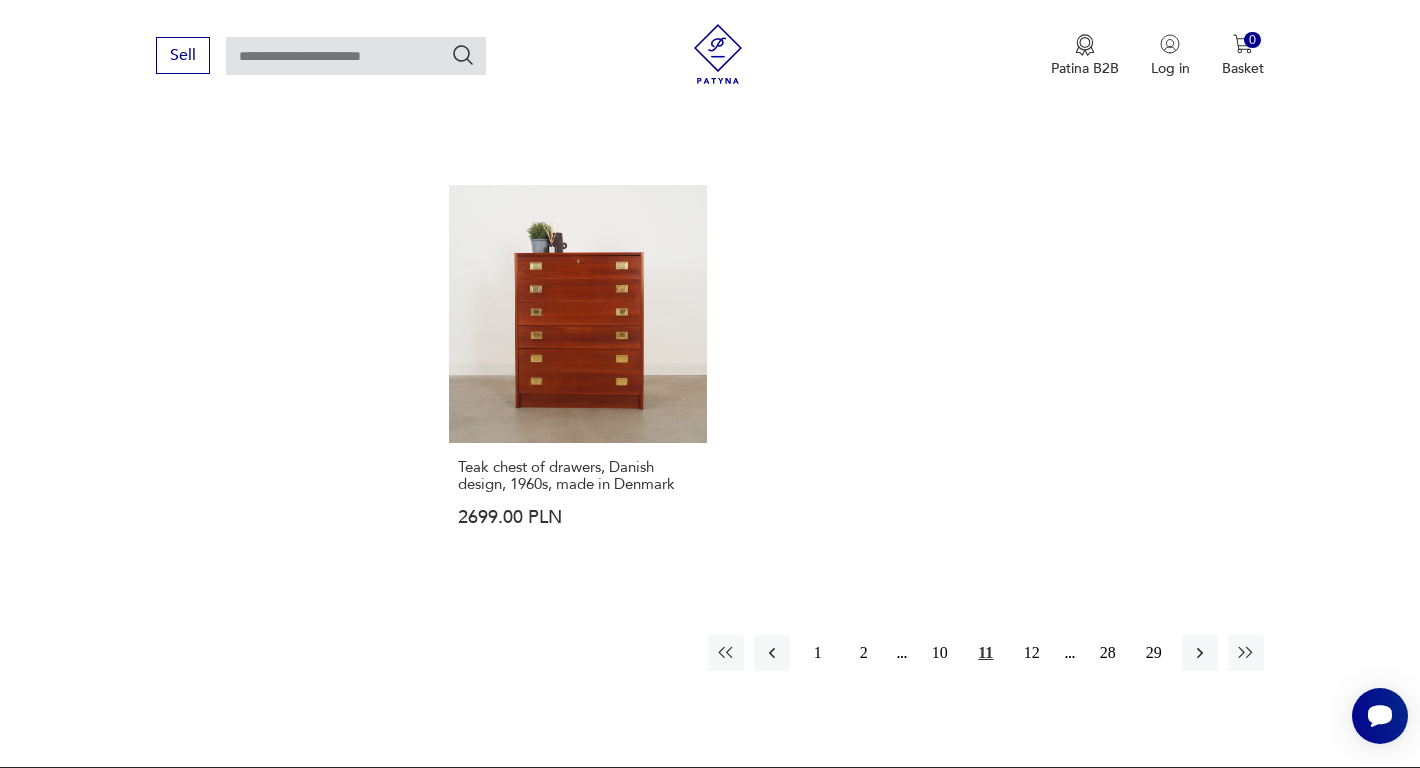 scroll, scrollTop: 2898, scrollLeft: 0, axis: vertical 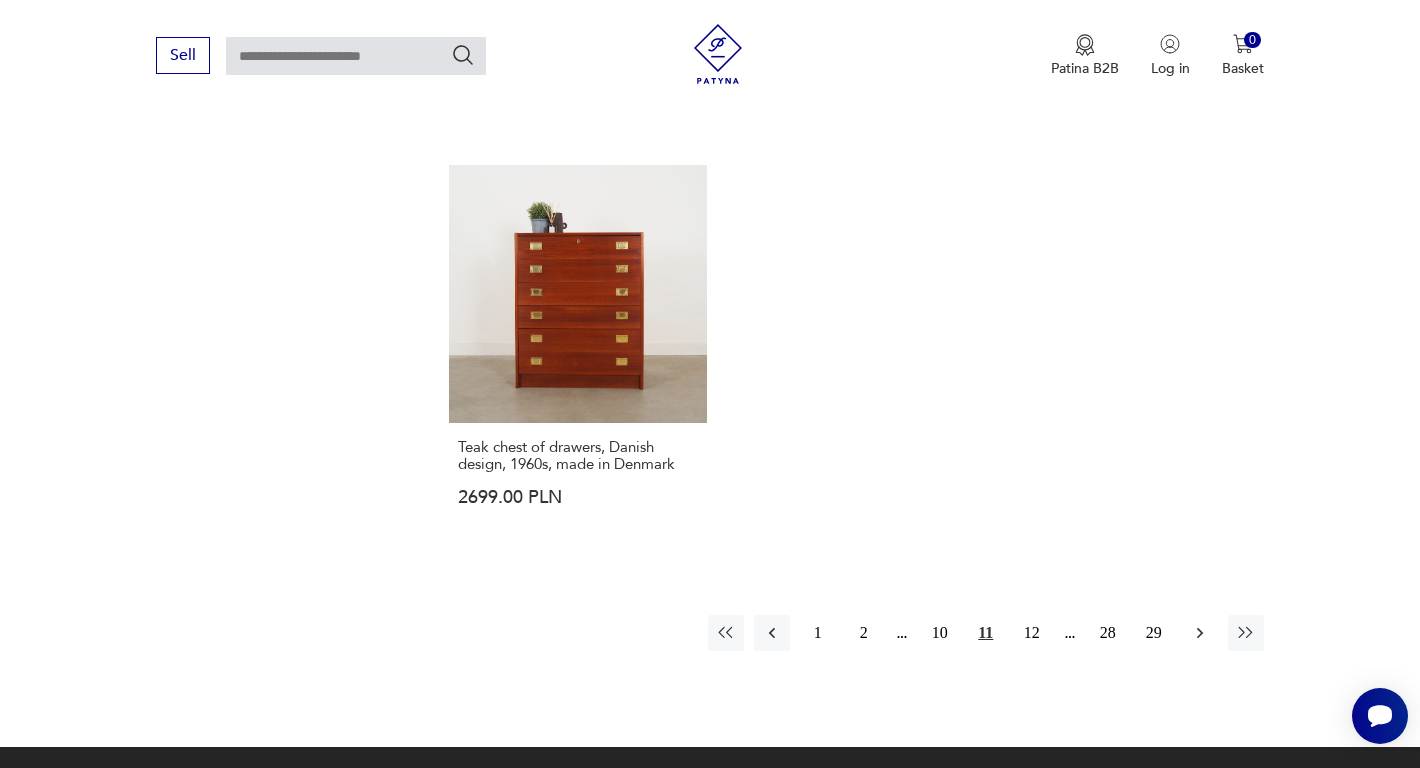 click at bounding box center [1200, 633] 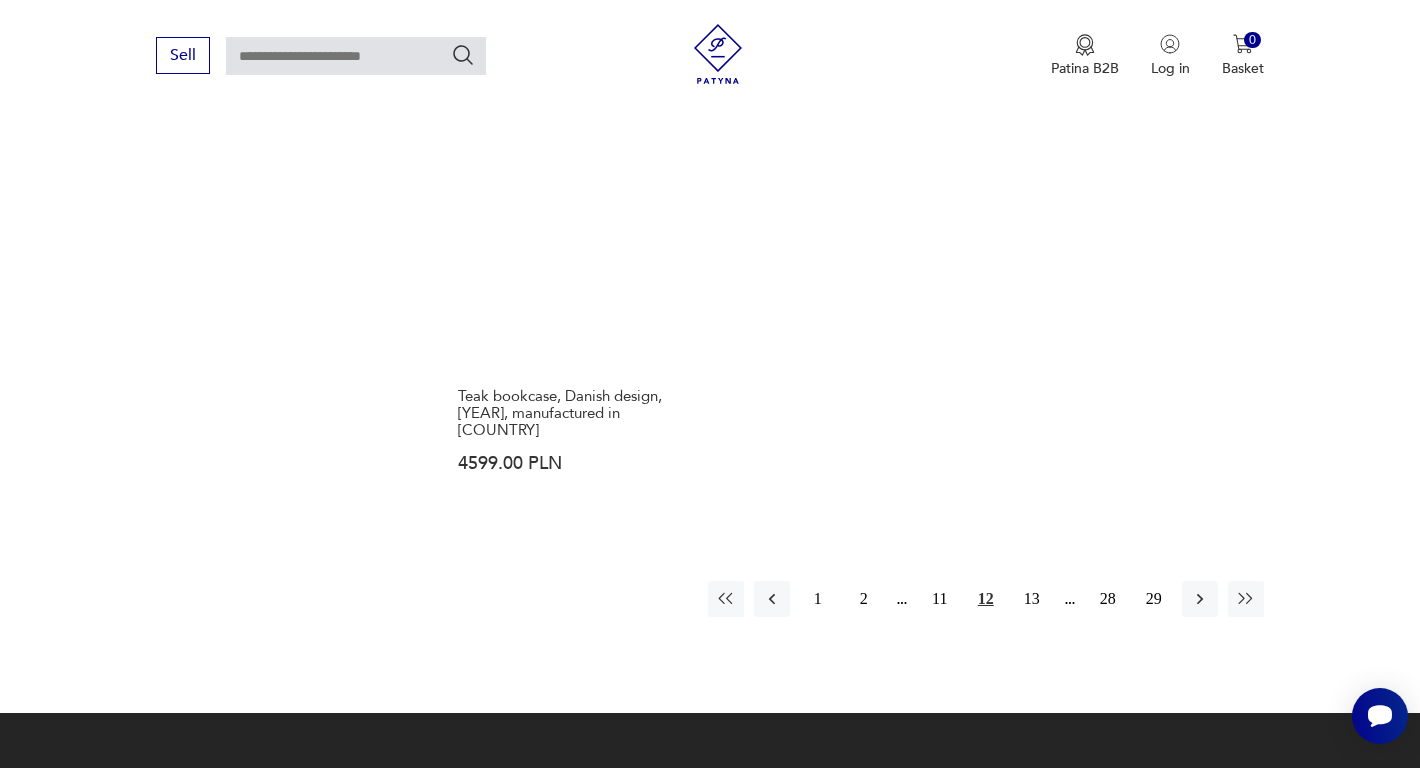 scroll, scrollTop: 2930, scrollLeft: 0, axis: vertical 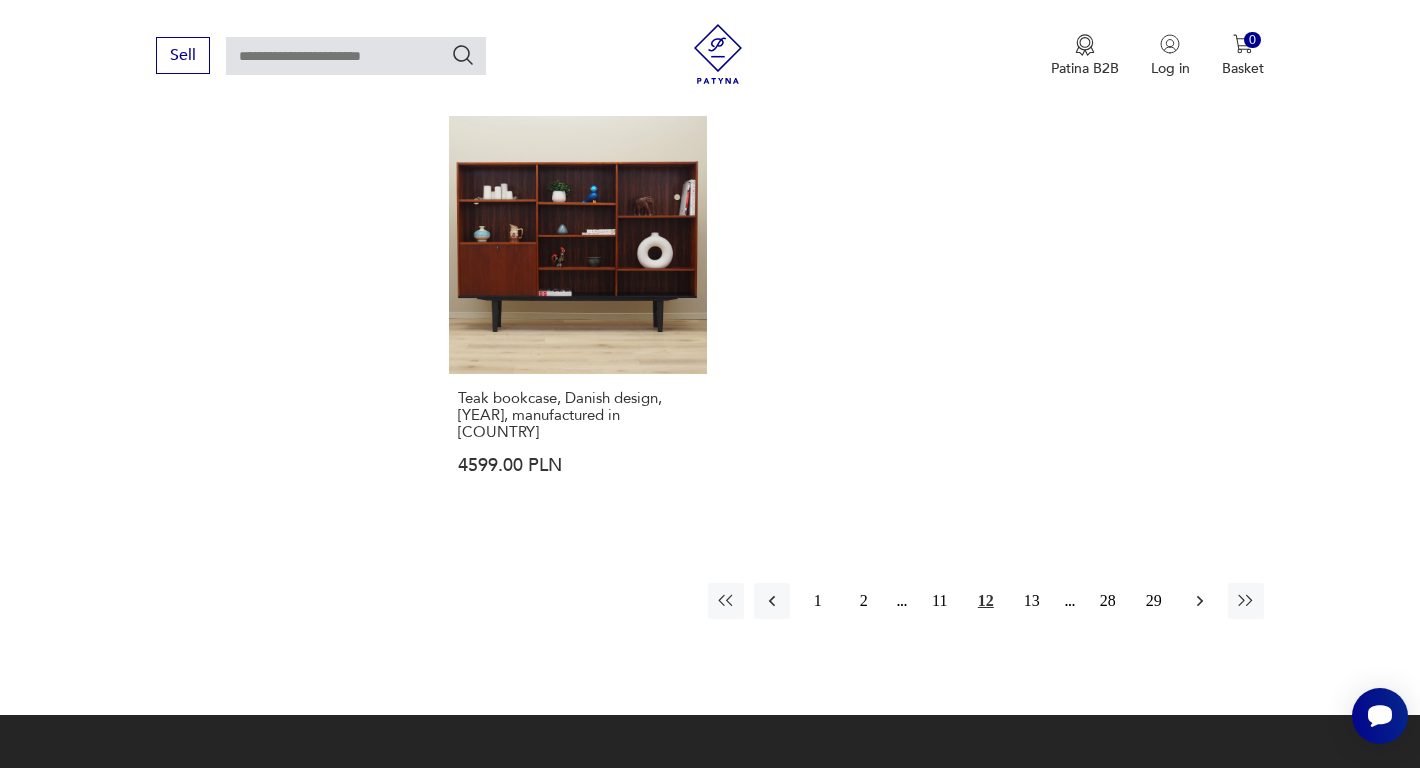 click at bounding box center (1200, 601) 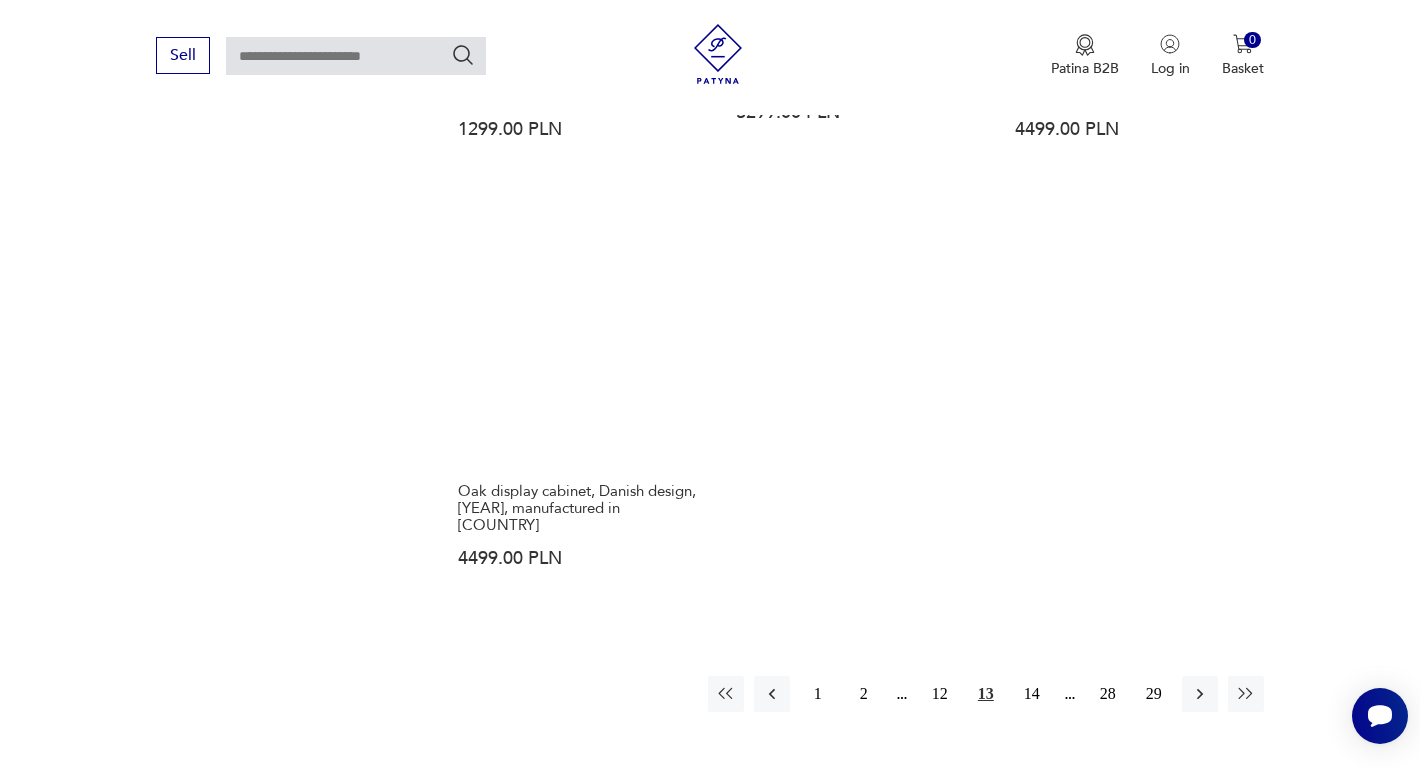 scroll, scrollTop: 2845, scrollLeft: 0, axis: vertical 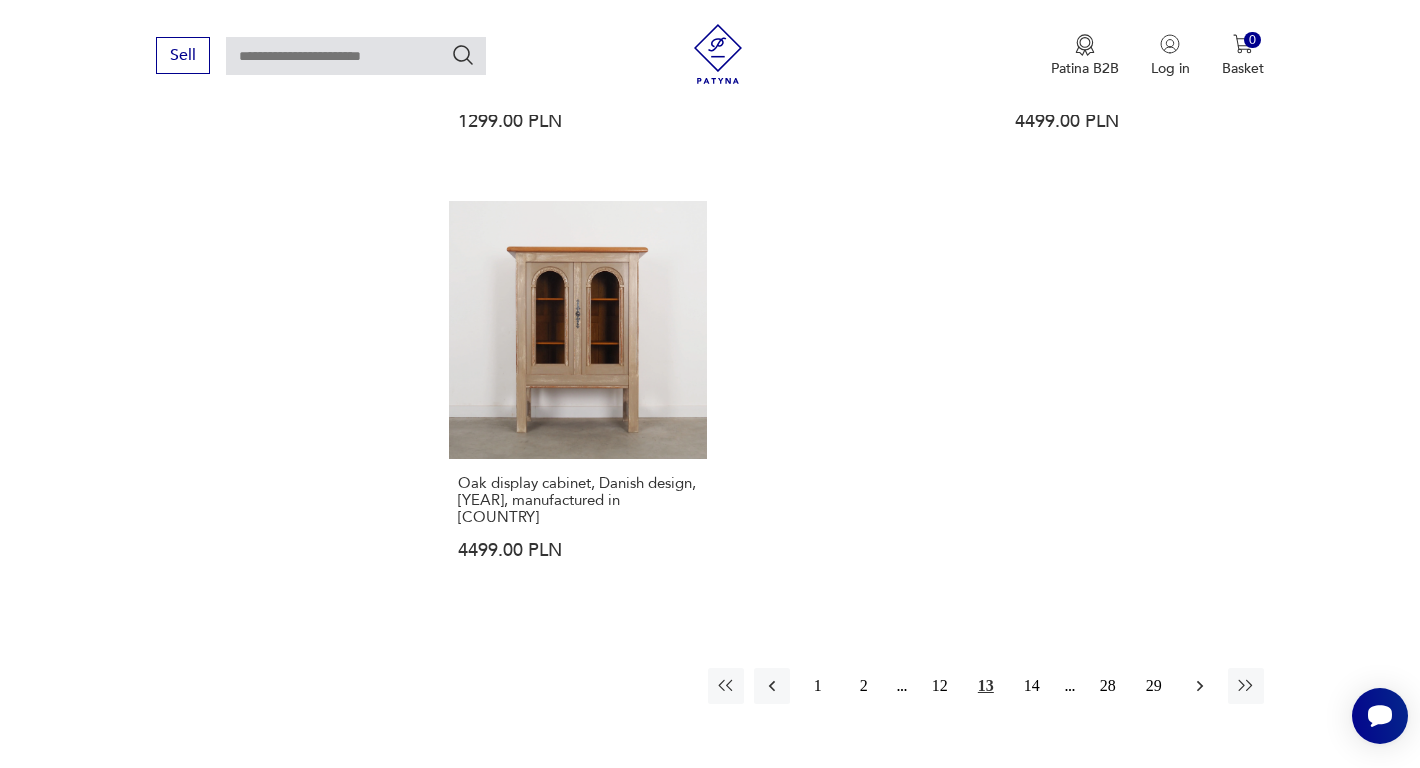 click at bounding box center [1200, 686] 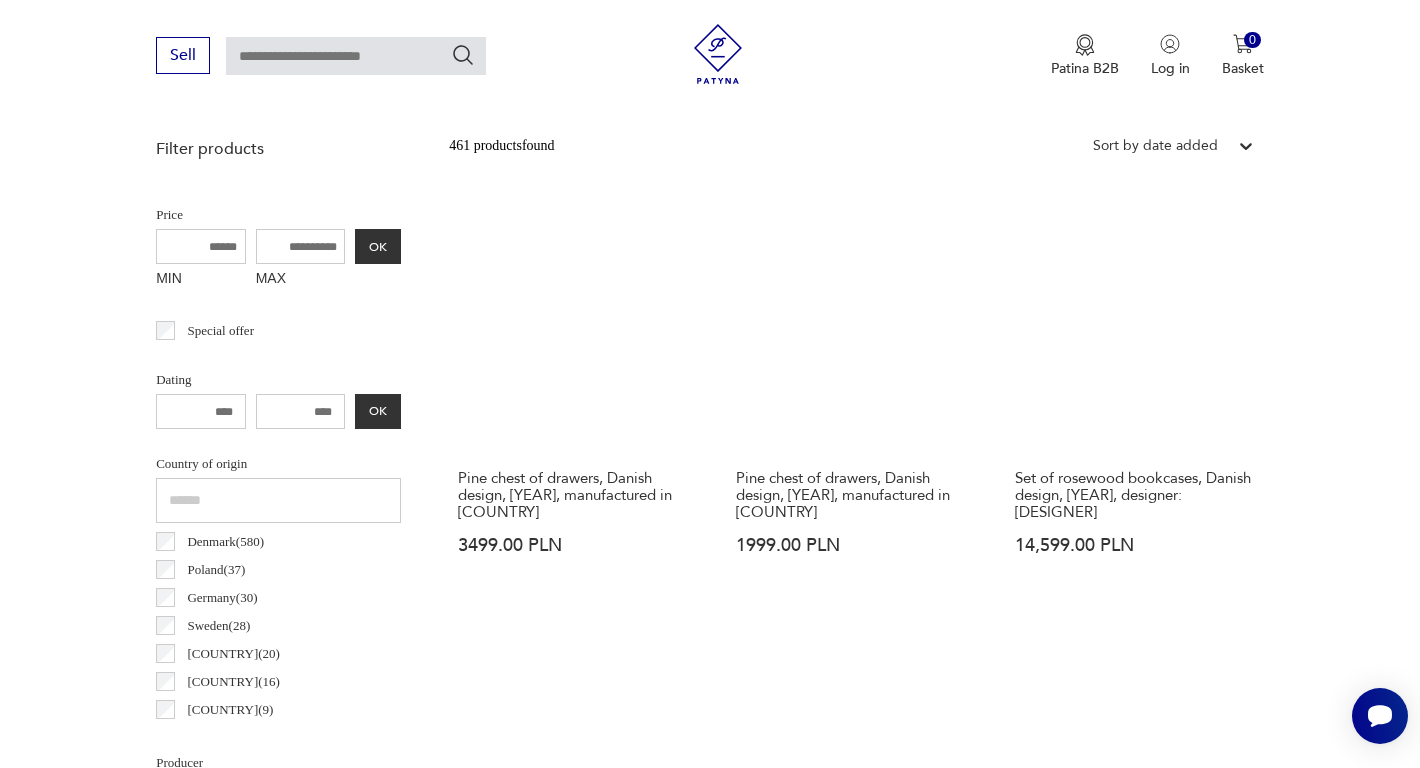 scroll, scrollTop: 0, scrollLeft: 0, axis: both 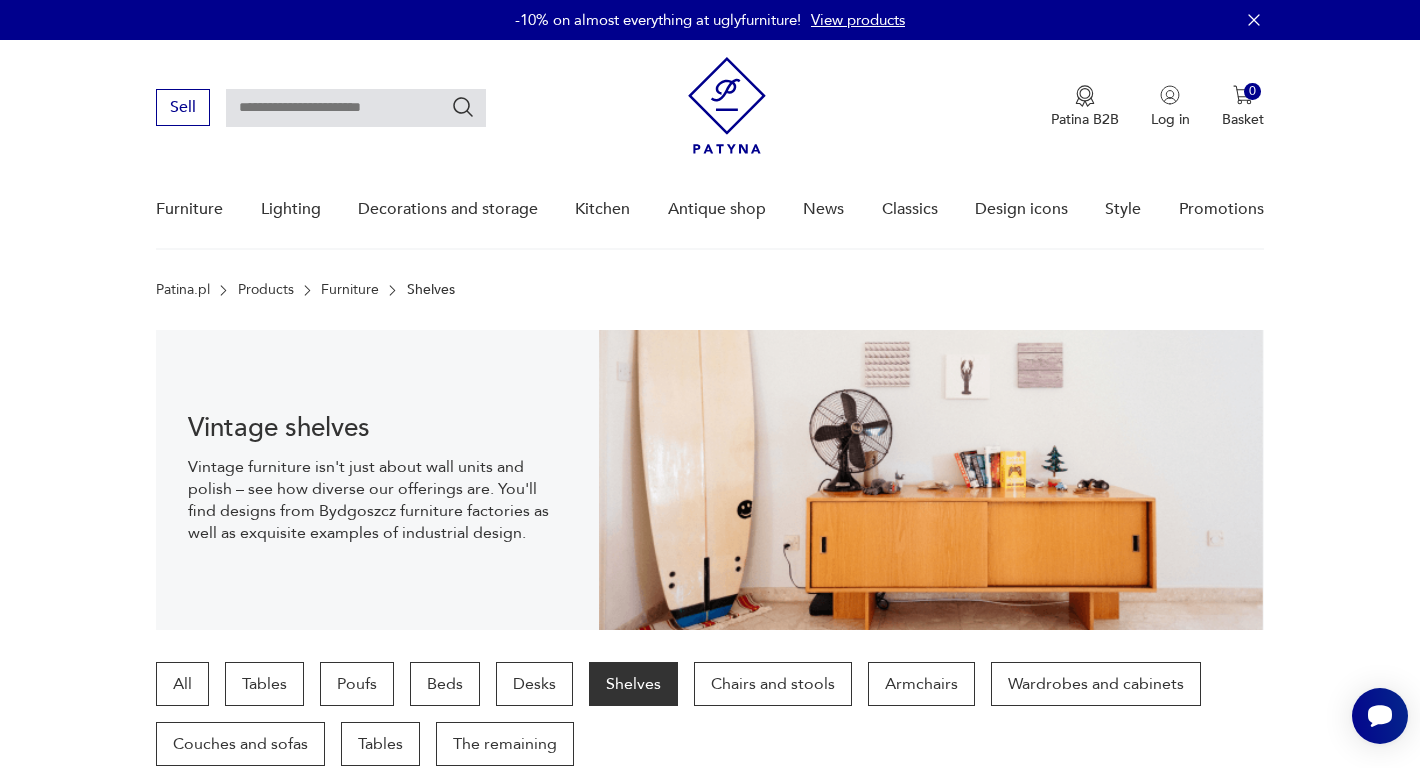 click at bounding box center [356, 108] 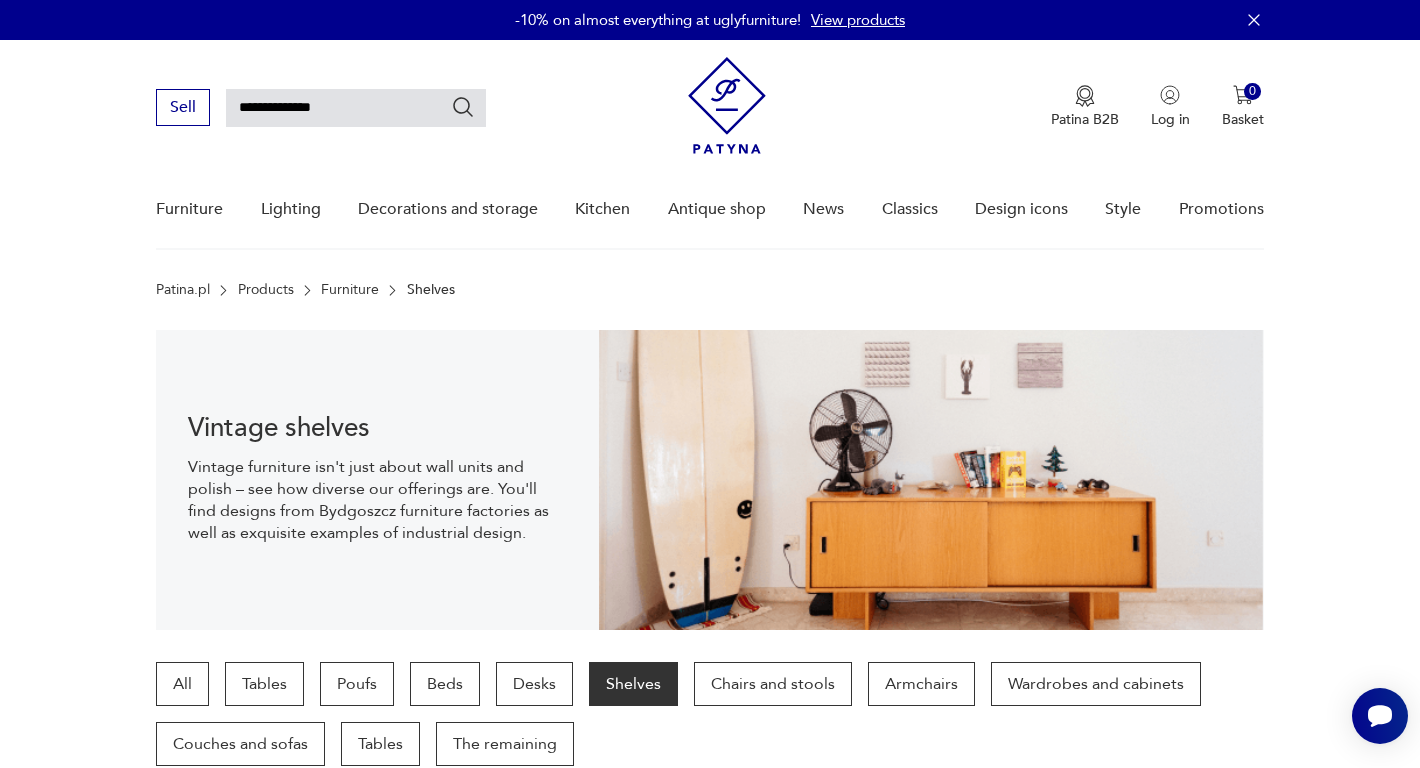 type on "**********" 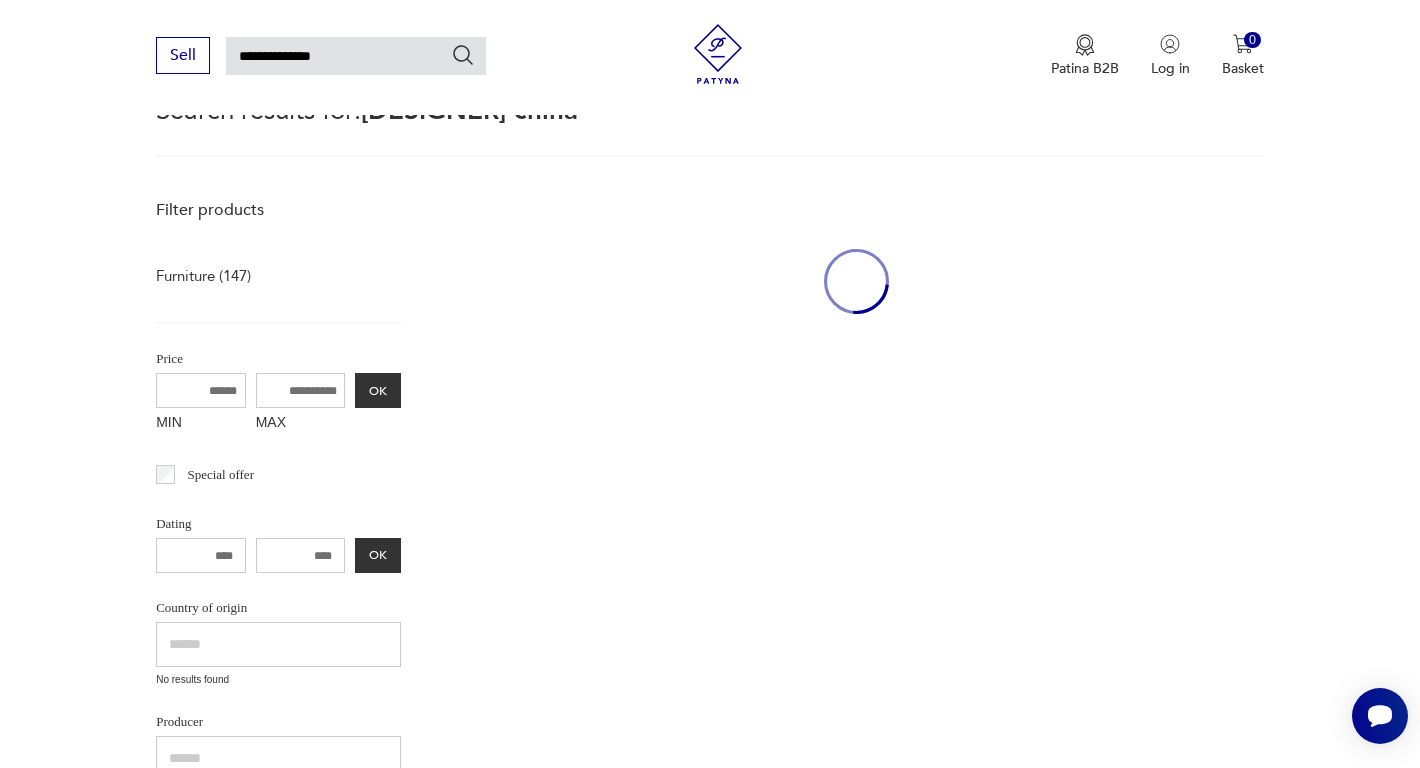 scroll, scrollTop: 199, scrollLeft: 0, axis: vertical 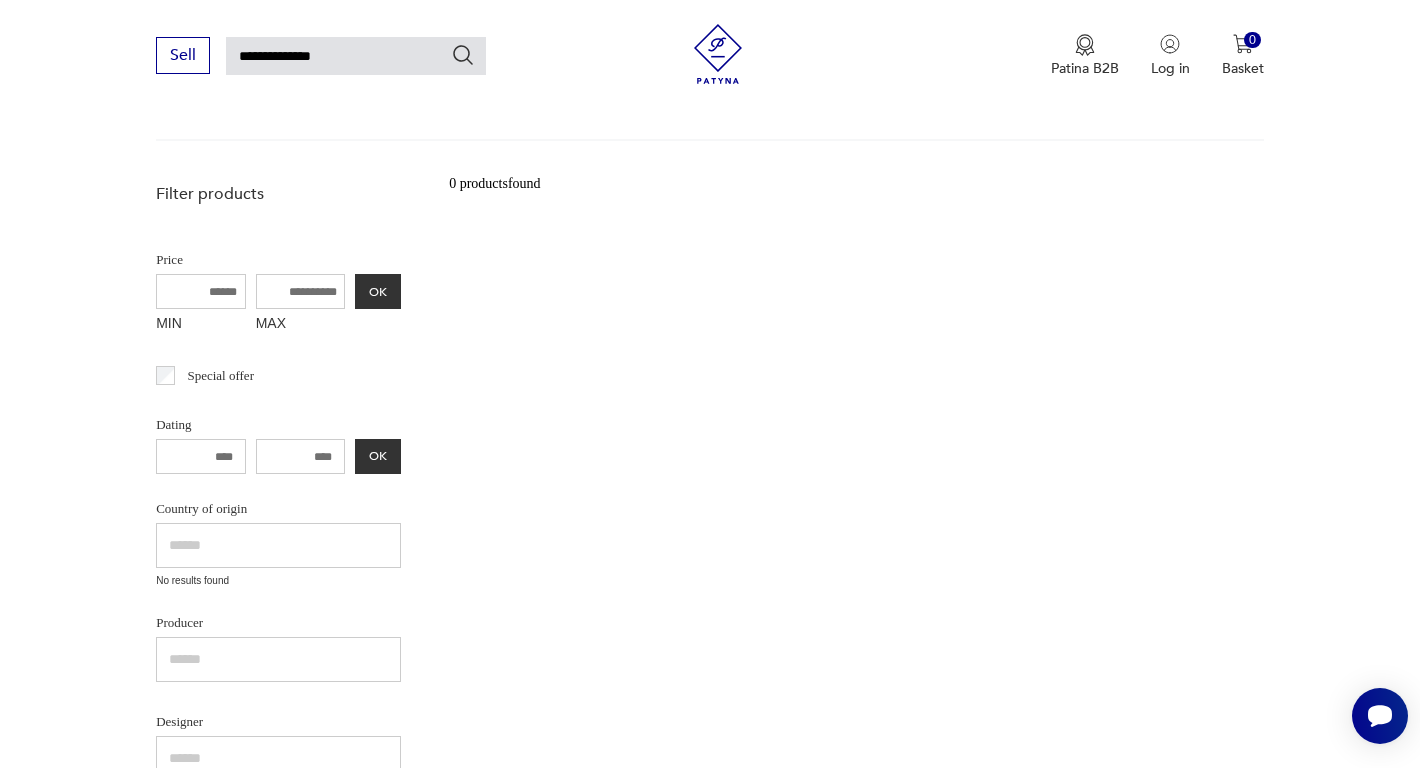 click on "**********" at bounding box center (356, 56) 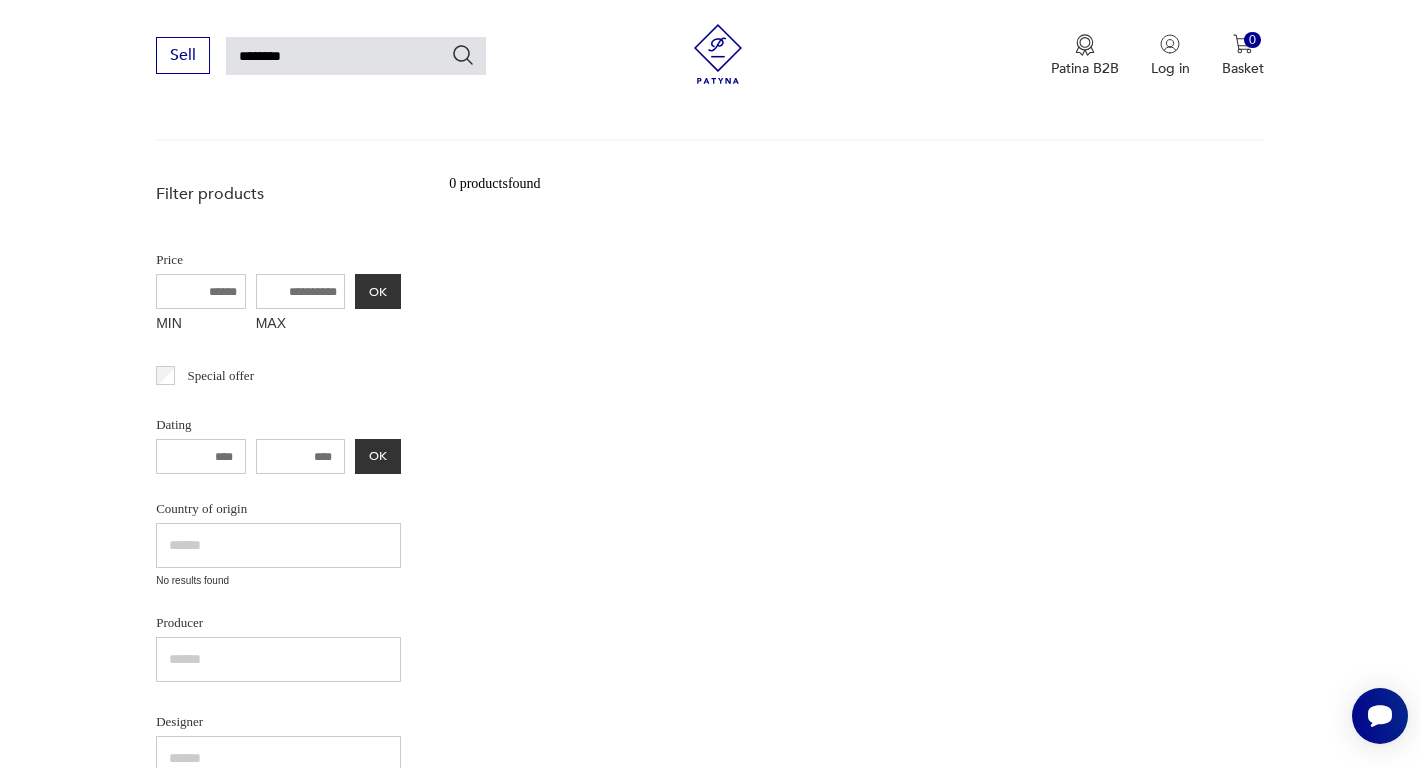 type on "********" 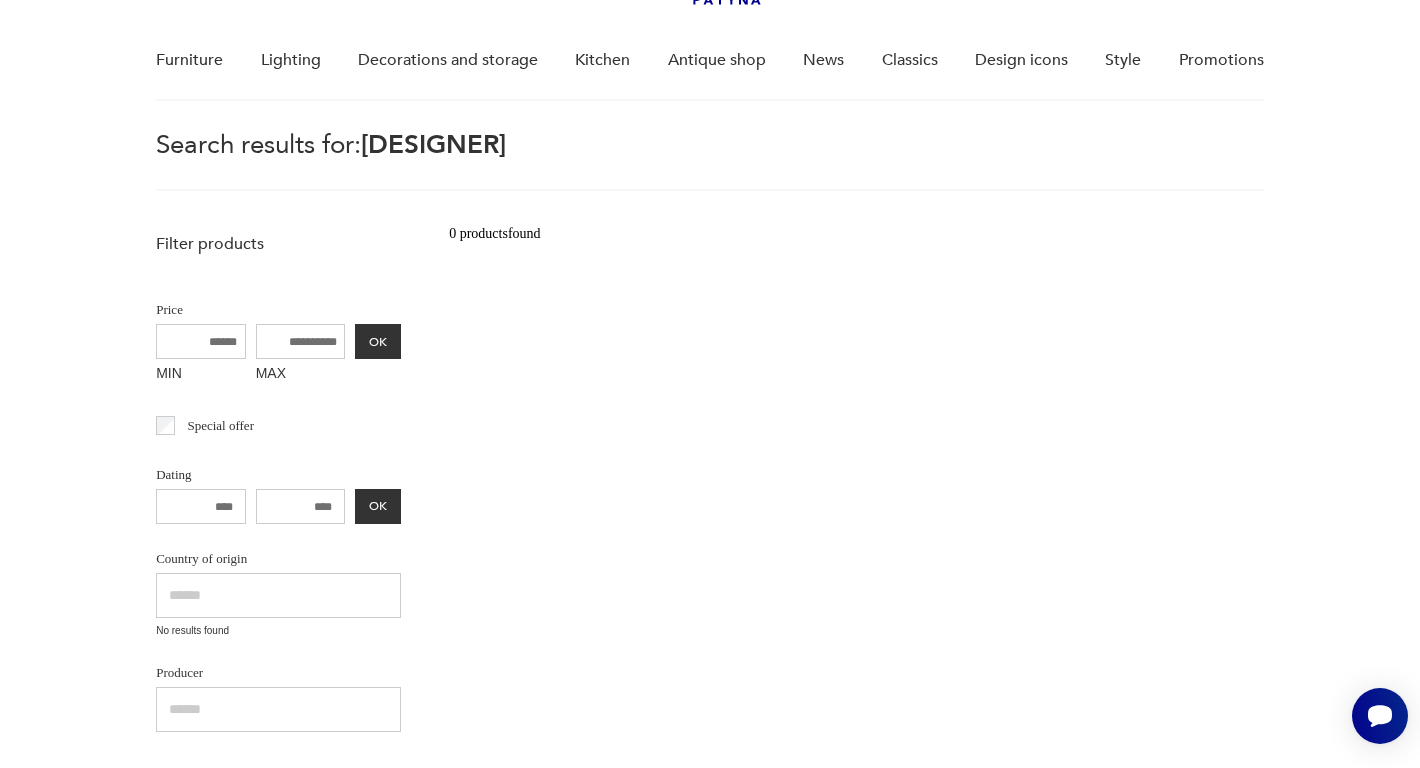 scroll, scrollTop: 71, scrollLeft: 0, axis: vertical 